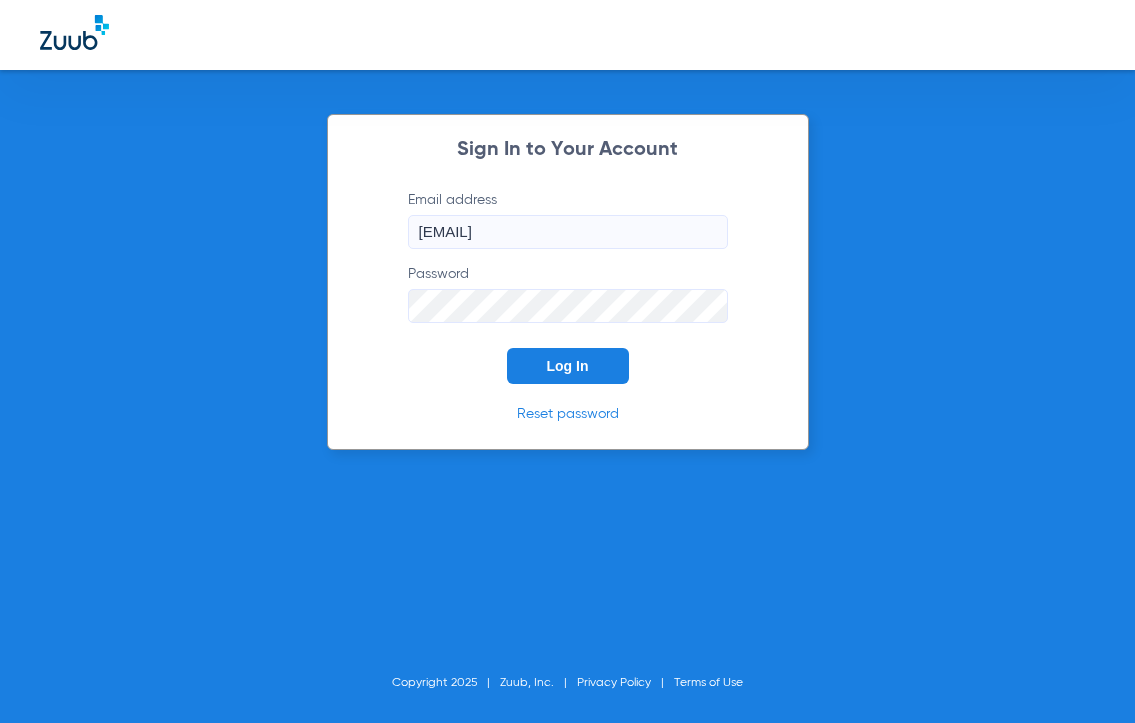 scroll, scrollTop: 0, scrollLeft: 0, axis: both 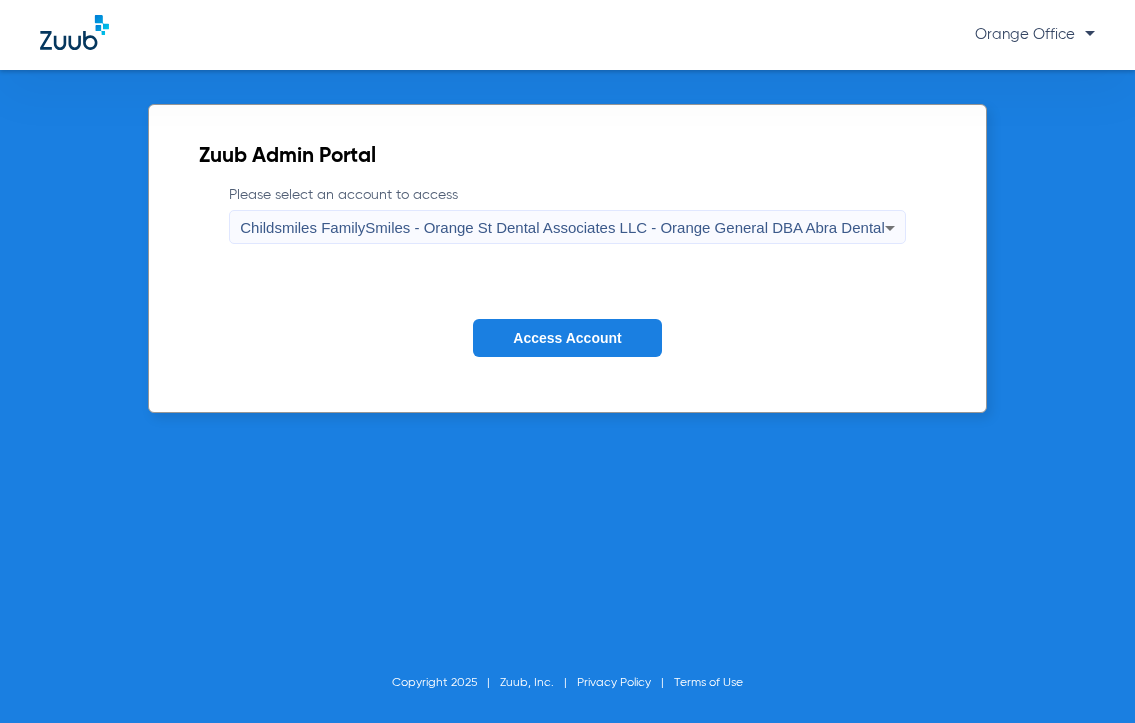 click on "Access Account" 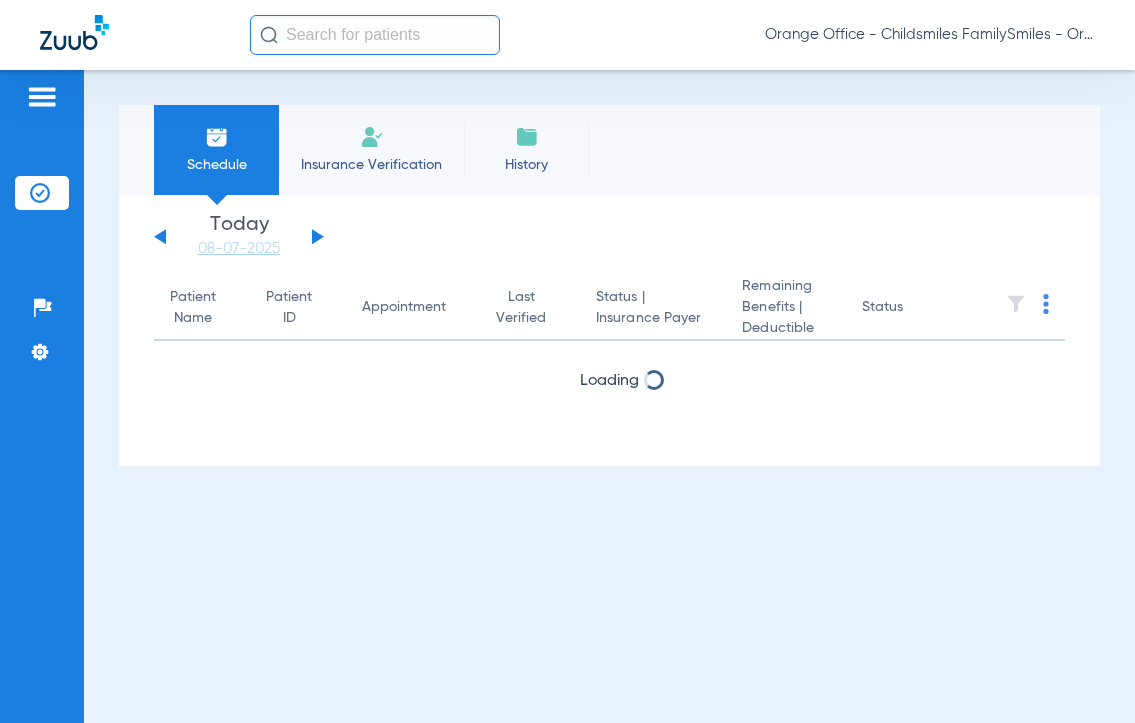 click 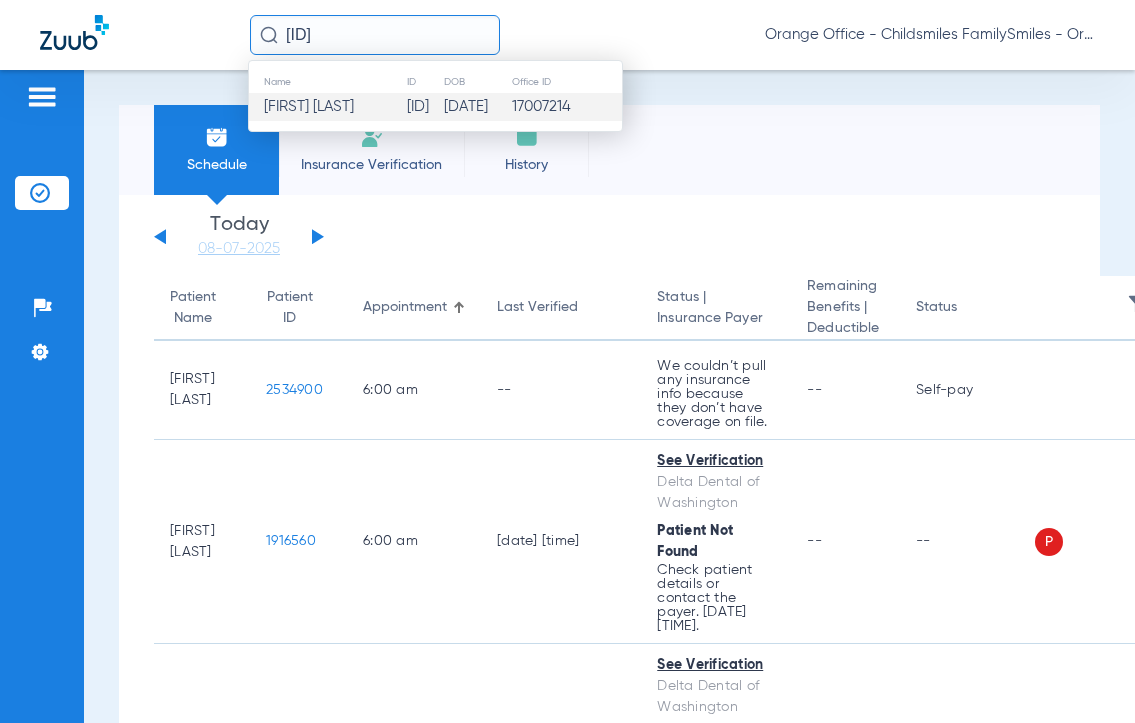 type on "[ID]" 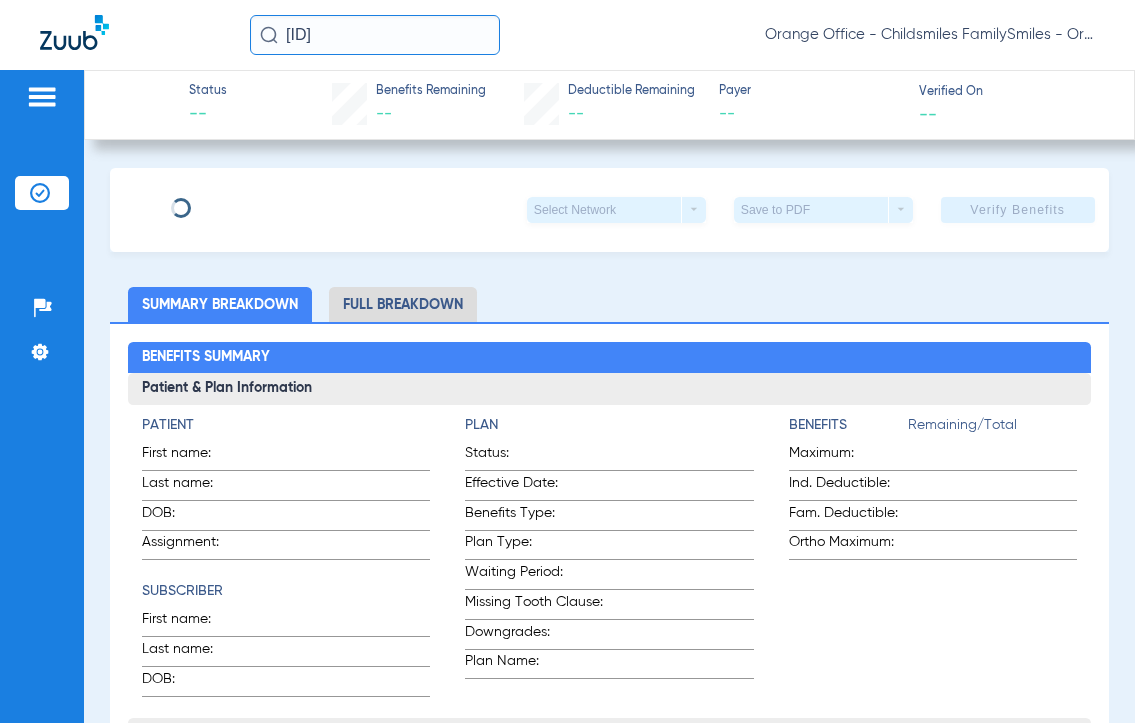 type on "MIRTA" 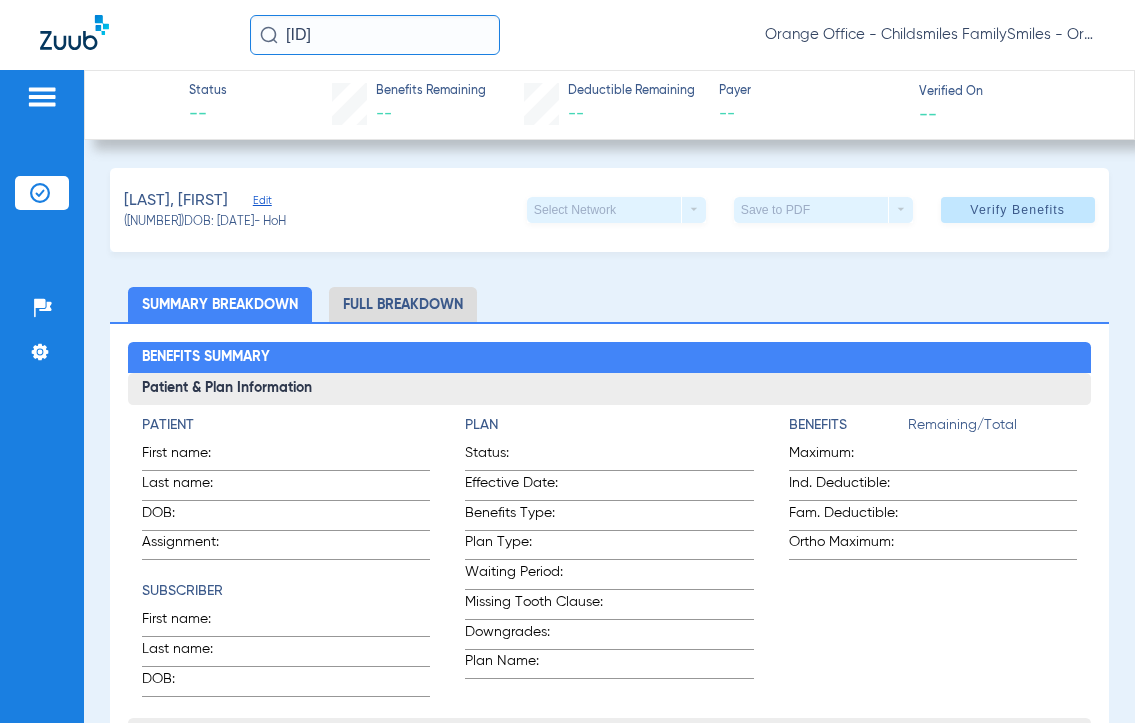 click on "QUISPE, MIRTA   Edit" 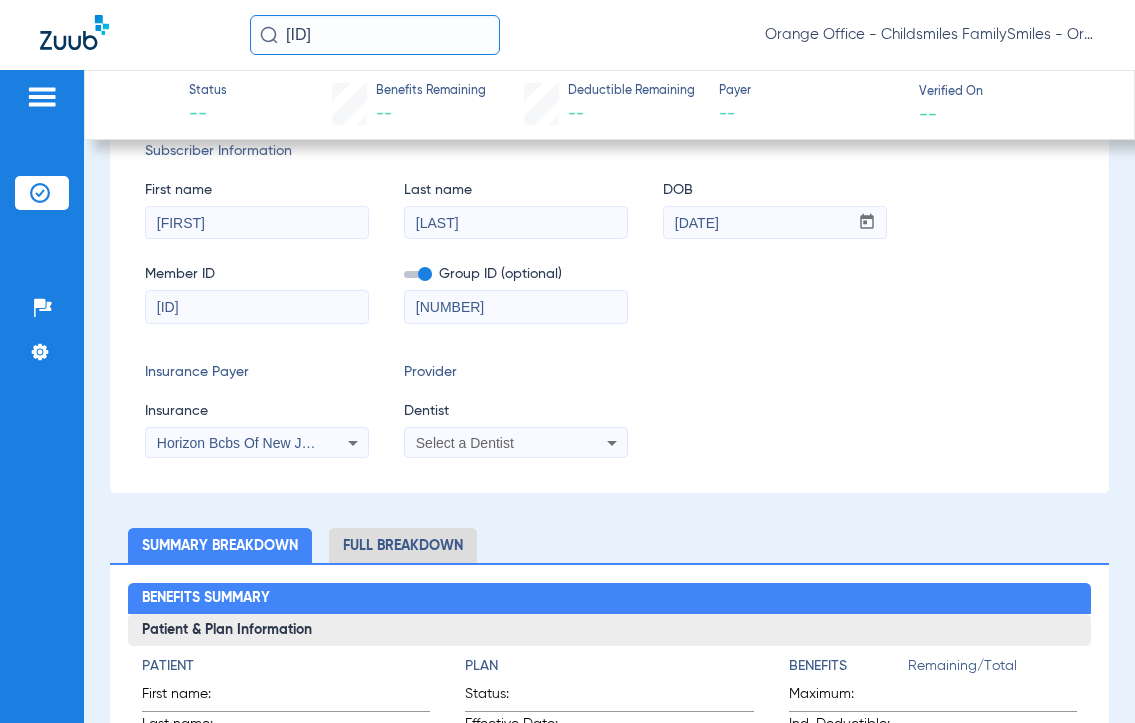 scroll, scrollTop: 100, scrollLeft: 0, axis: vertical 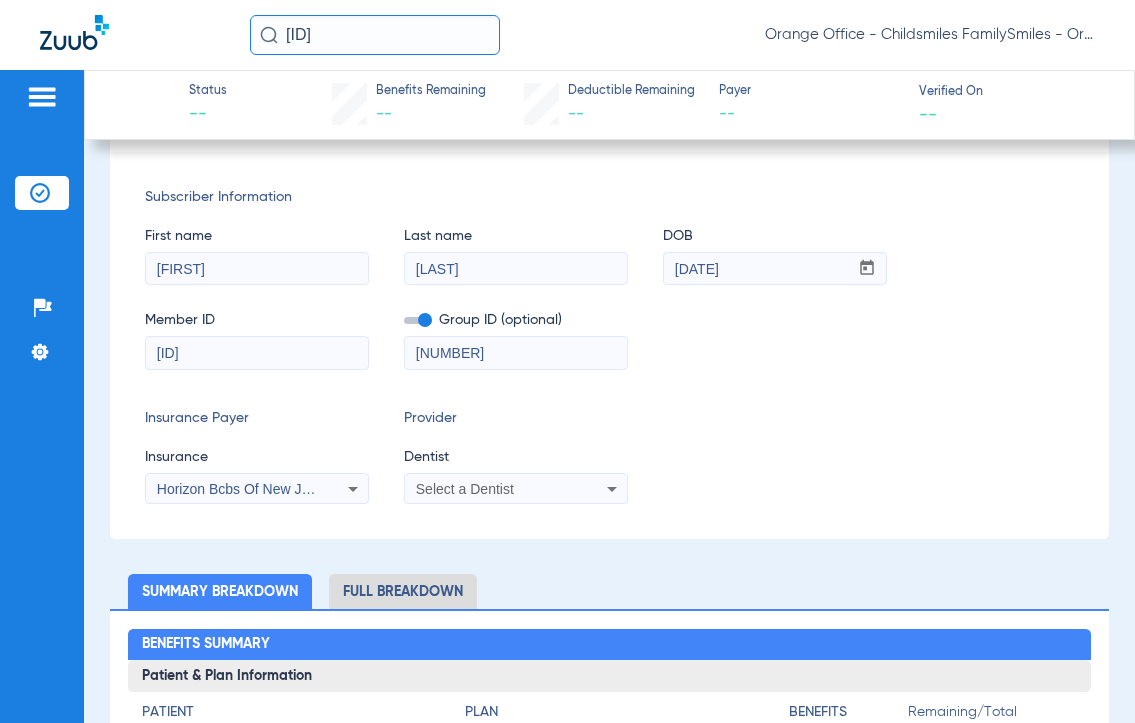 drag, startPoint x: 541, startPoint y: 483, endPoint x: 538, endPoint y: 494, distance: 11.401754 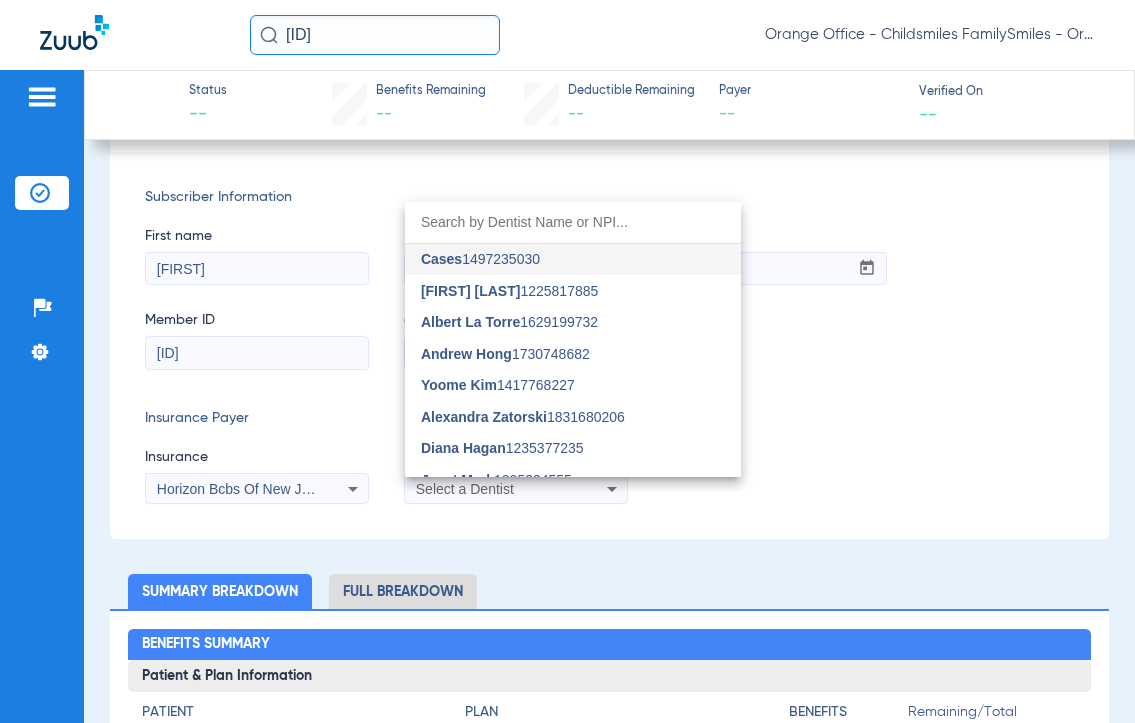 click at bounding box center (573, 222) 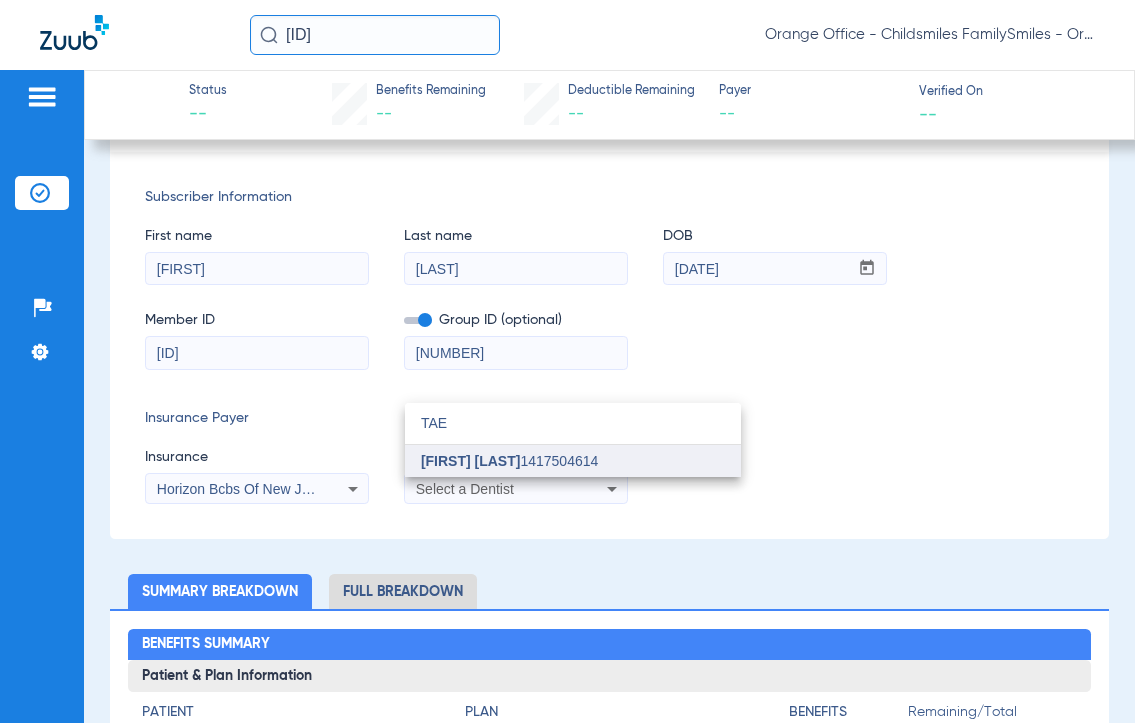 type on "[FIRST]" 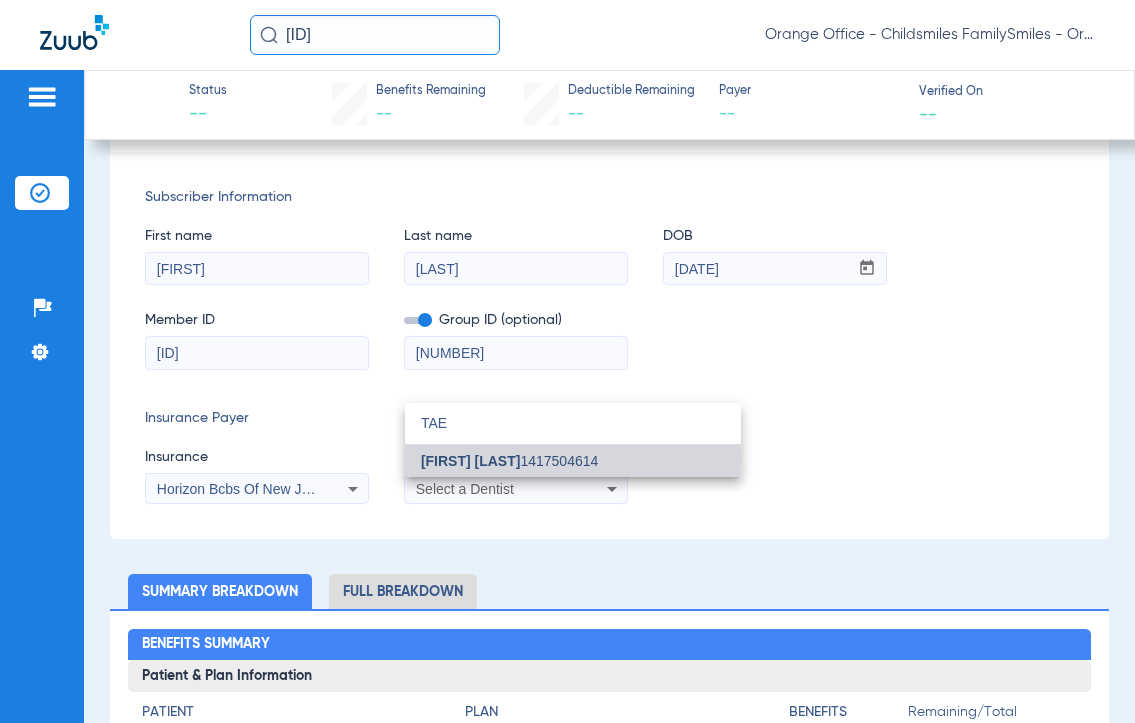 click on "[FIRST] [LAST]" at bounding box center (471, 461) 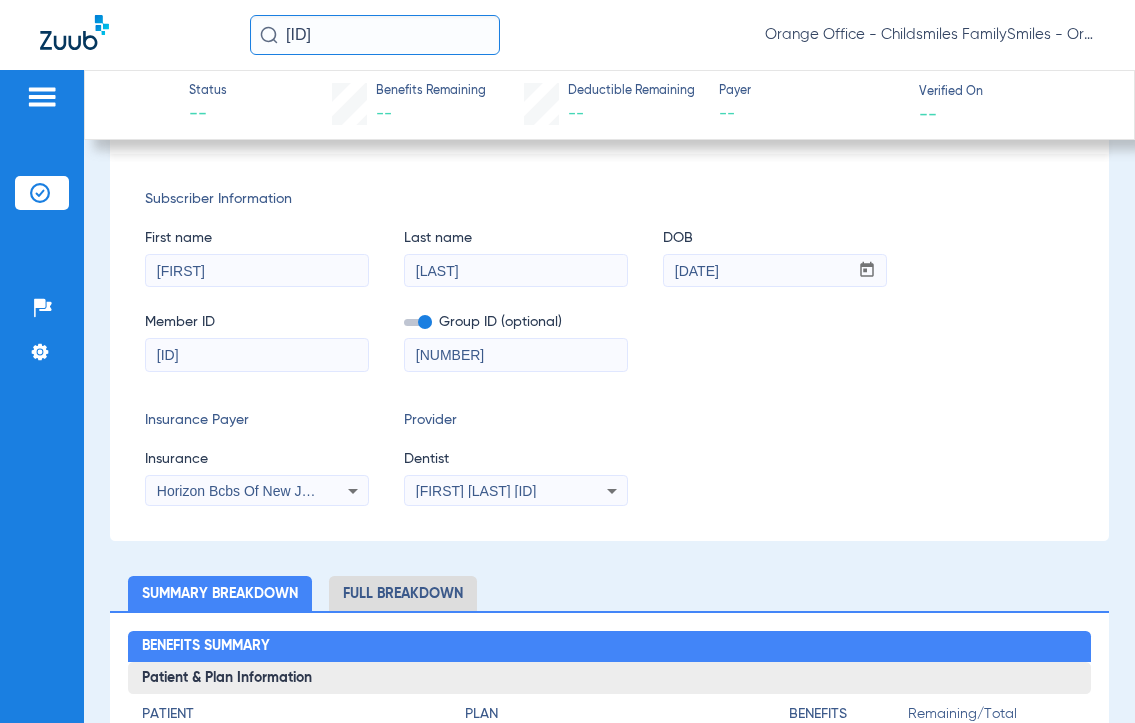 scroll, scrollTop: 0, scrollLeft: 0, axis: both 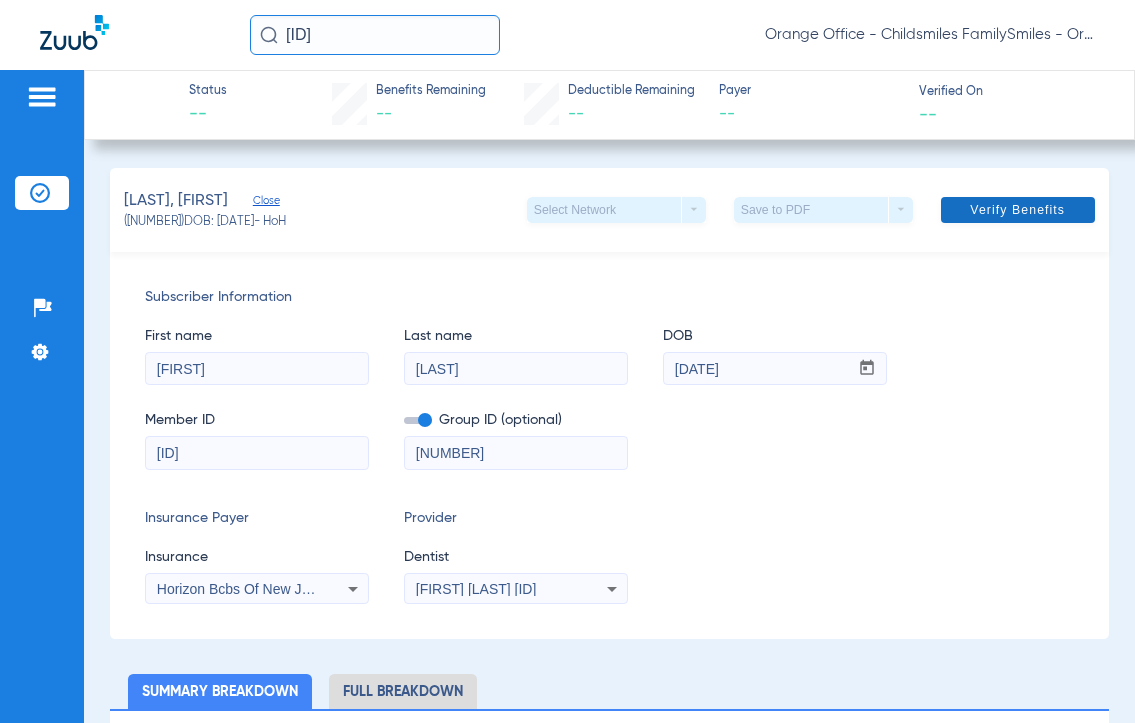 click on "Verify Benefits" 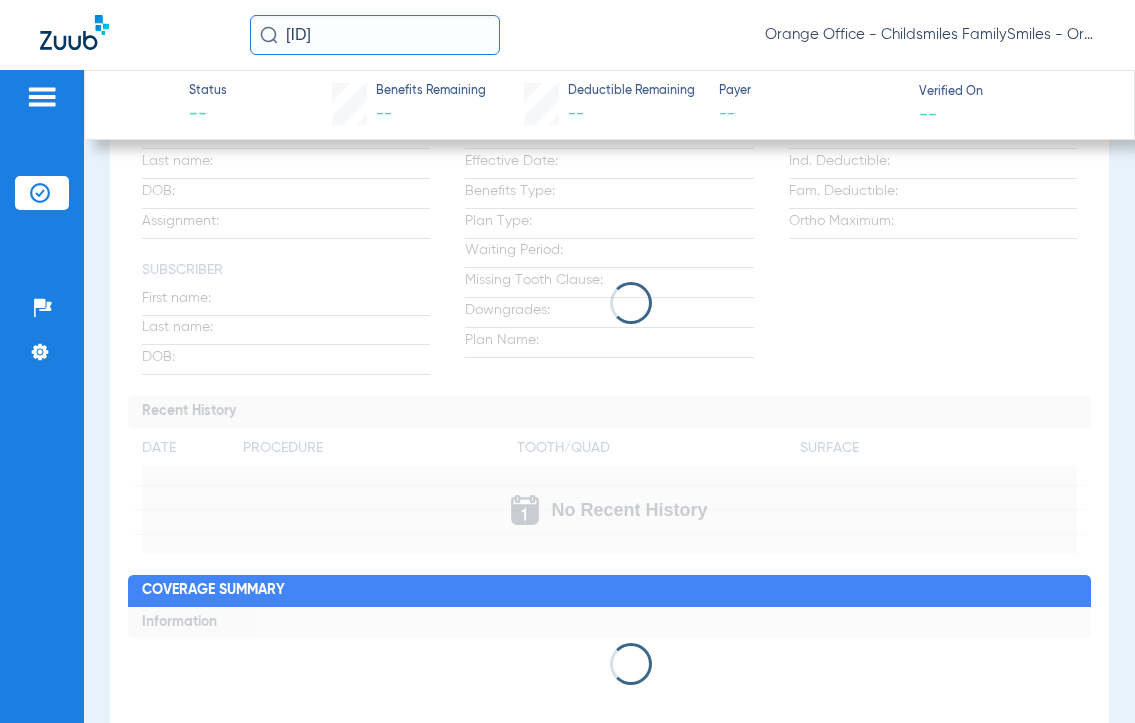scroll, scrollTop: 900, scrollLeft: 0, axis: vertical 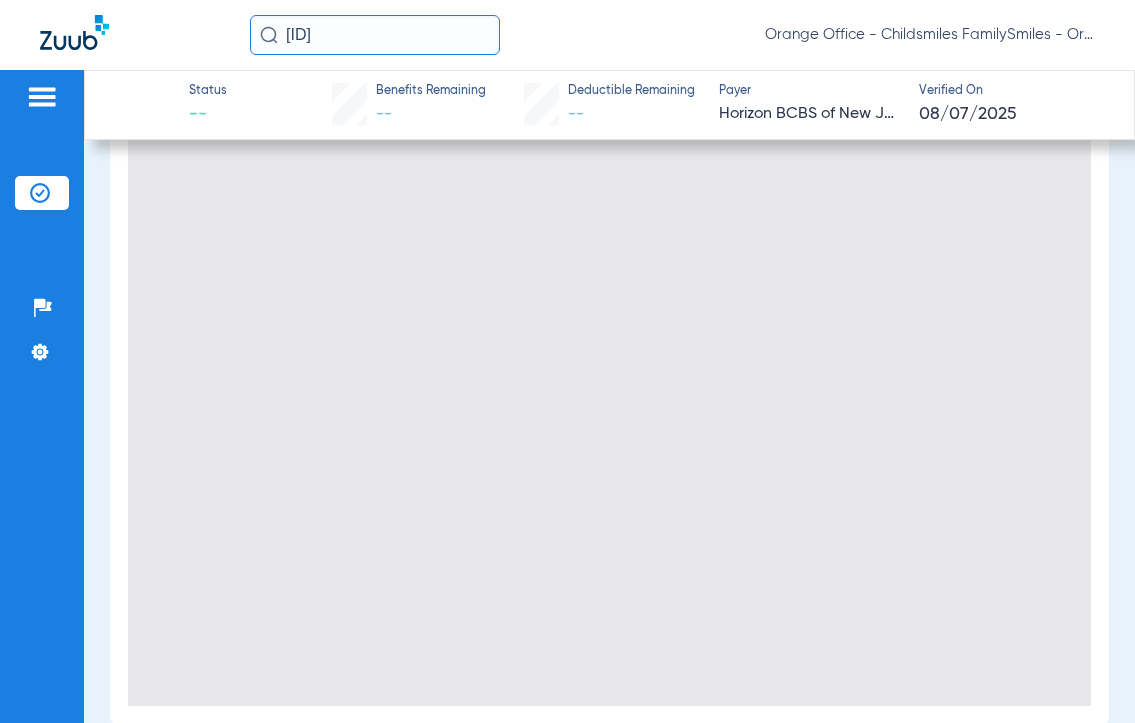 type on "0" 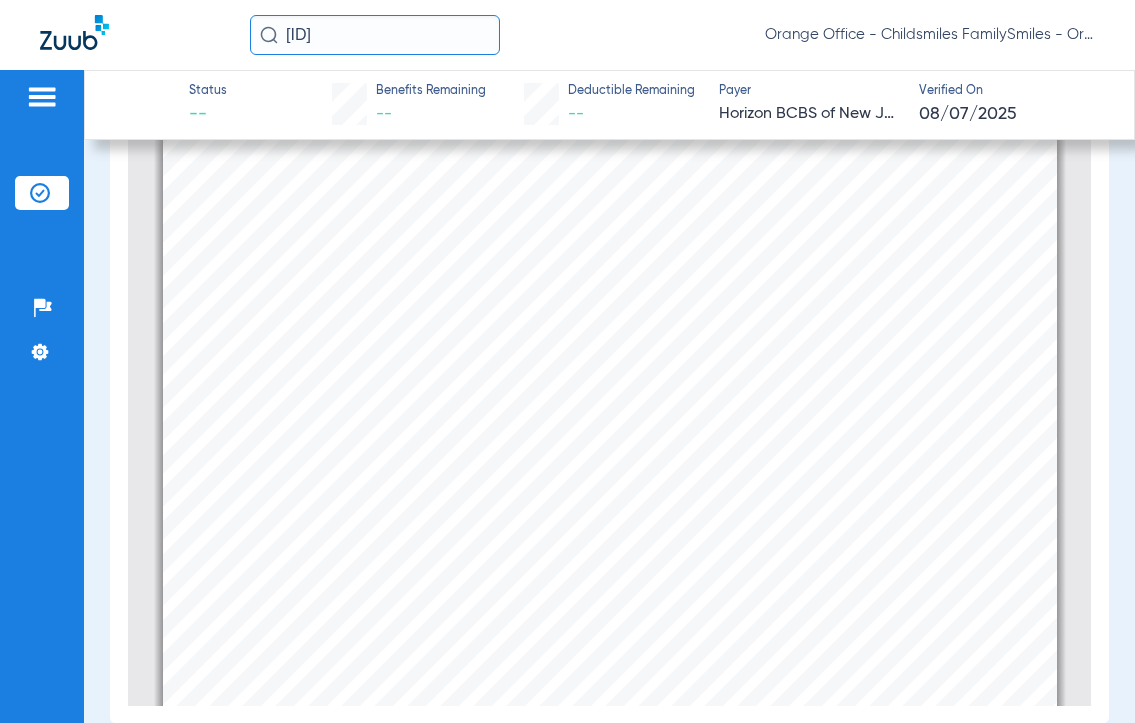 type on "1" 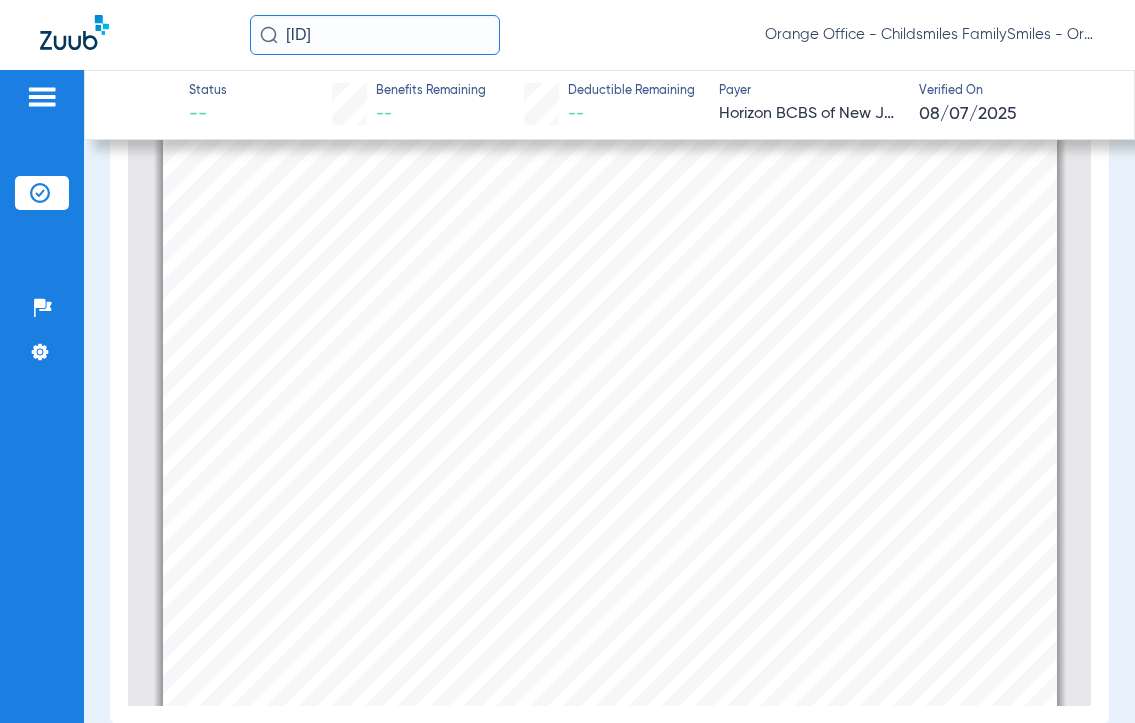 scroll, scrollTop: 746, scrollLeft: 0, axis: vertical 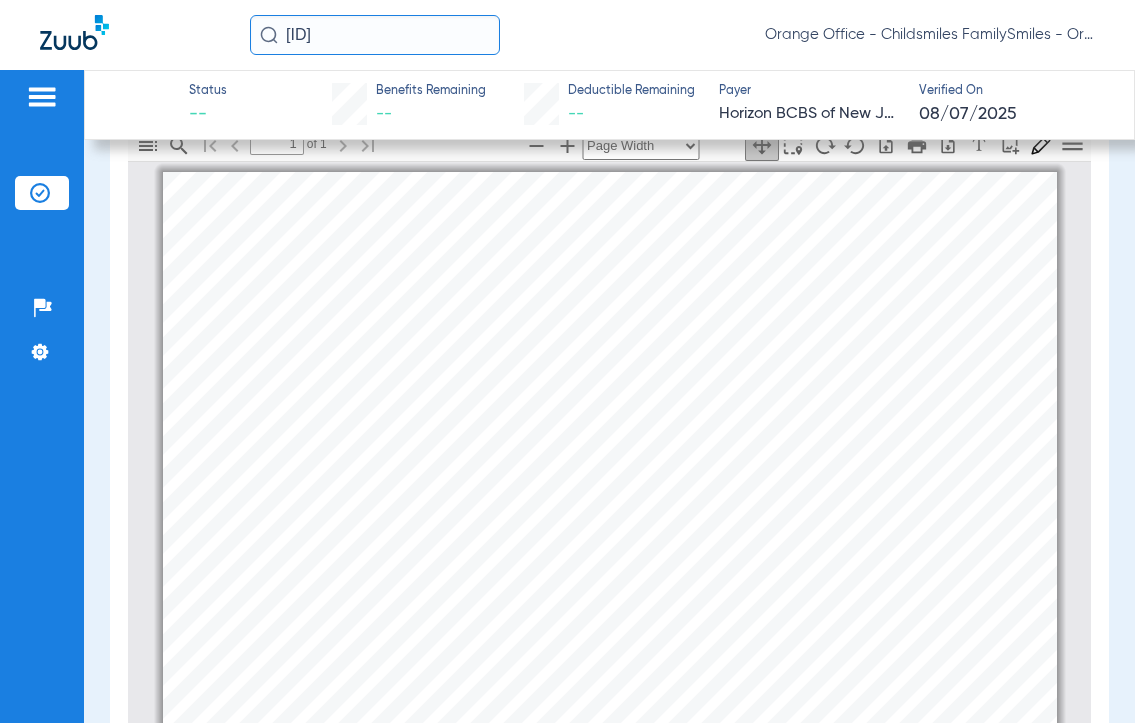 click on "Member Information Member Name:   MIRTA QUISPE ID Number:   3HZN87006350 Date of Birth:   12/16/1985 Gender:   FEMALE Contract Type:   SUBSCRIBER_CHILD PCD Name: Contract Information Member Name:   MIRTA QUISPE Group Name:   Hackensack Meridian Health - HUMC Group/Sub-Group #:   076224-0020 Product:   Dental Option Benefit Year:   01/01/2025 to 12/31/2025 Effective Date:   12/08/2024 Status:   ACTIVE Term Date: Eligibility As Of:   08/07/2025 Verified on date: 8/7/2025 | Printed on: 8/7/2025, 11:21:30 AM Member Liability Coinsurance   PPO   Traditional   OON   Waiting Period Preventative   0%   0%   0%   0 Diagnostic   0%   0%   0%   0 Sealants   0%   0%   0%   0 Basic Restorative   20%   20%   20%   0 Nonsurgical-Endodontics   20%   20%   20%   0 Surgical-Endodontics   20%   20%   20%   0 Nonsurgical-Periodontics   20%   20%   20%   0 Surgical-Periodontics   20%   20%   20%   0 Simple Oral Surgery   20%   20%   20%   0 Complex Oral Surgery   20%   20%   20%   0 TMJ   20%   20%   20%   0 Posterior-Composites" at bounding box center (610, 803) 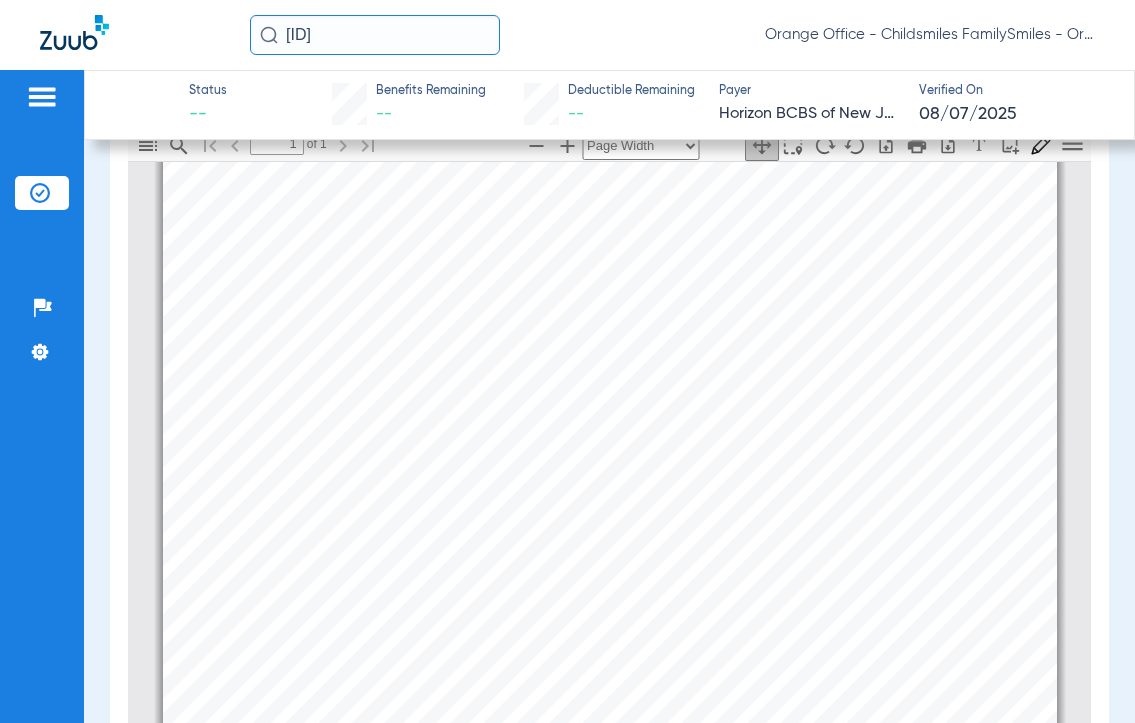 scroll, scrollTop: 592, scrollLeft: 0, axis: vertical 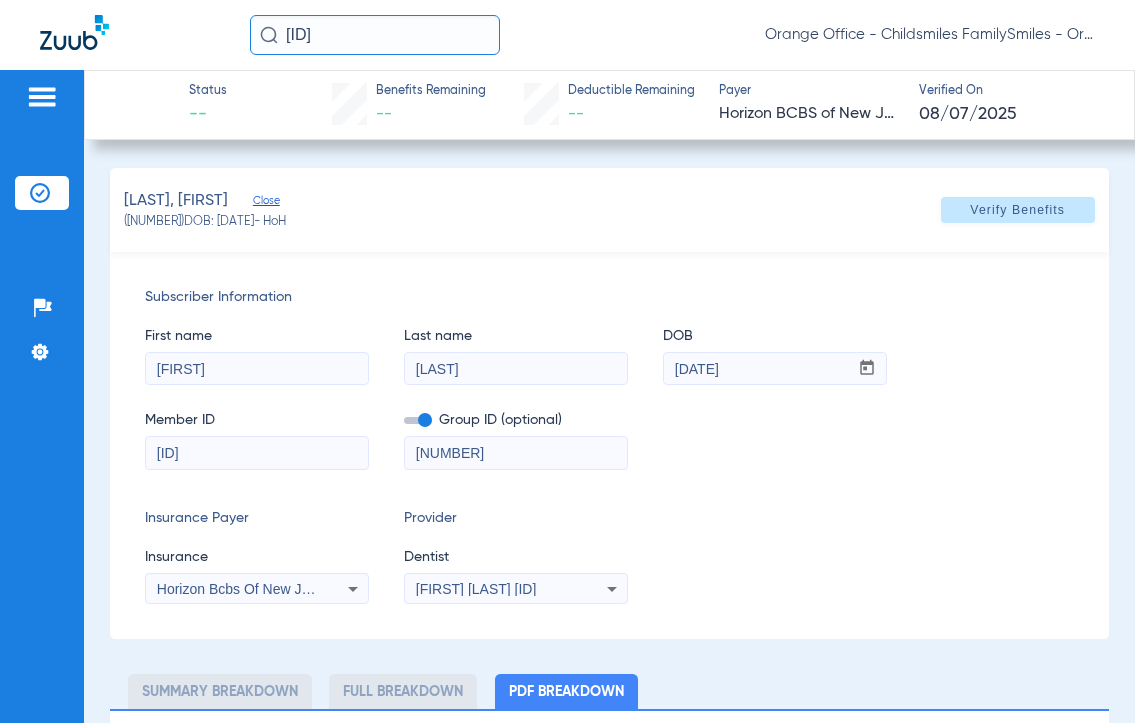 click on "QUISPE, MIRTA   Close   (2747926)   DOB: 12/16/1985   - HoH   Verify Benefits" 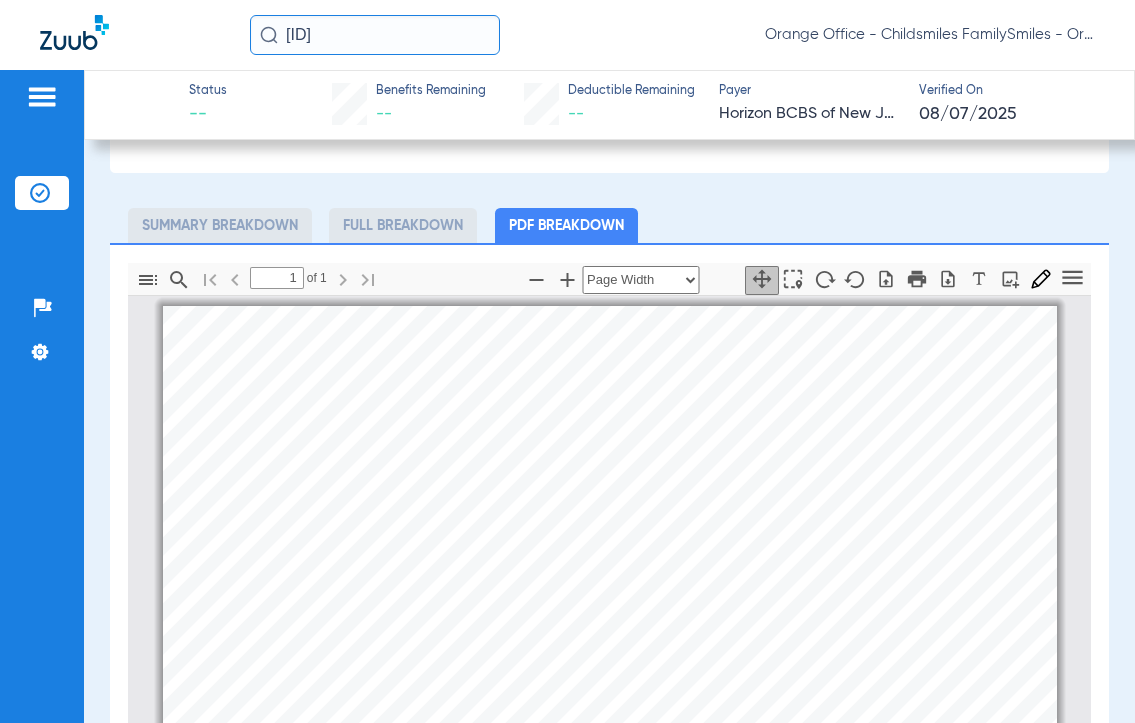 scroll, scrollTop: 500, scrollLeft: 0, axis: vertical 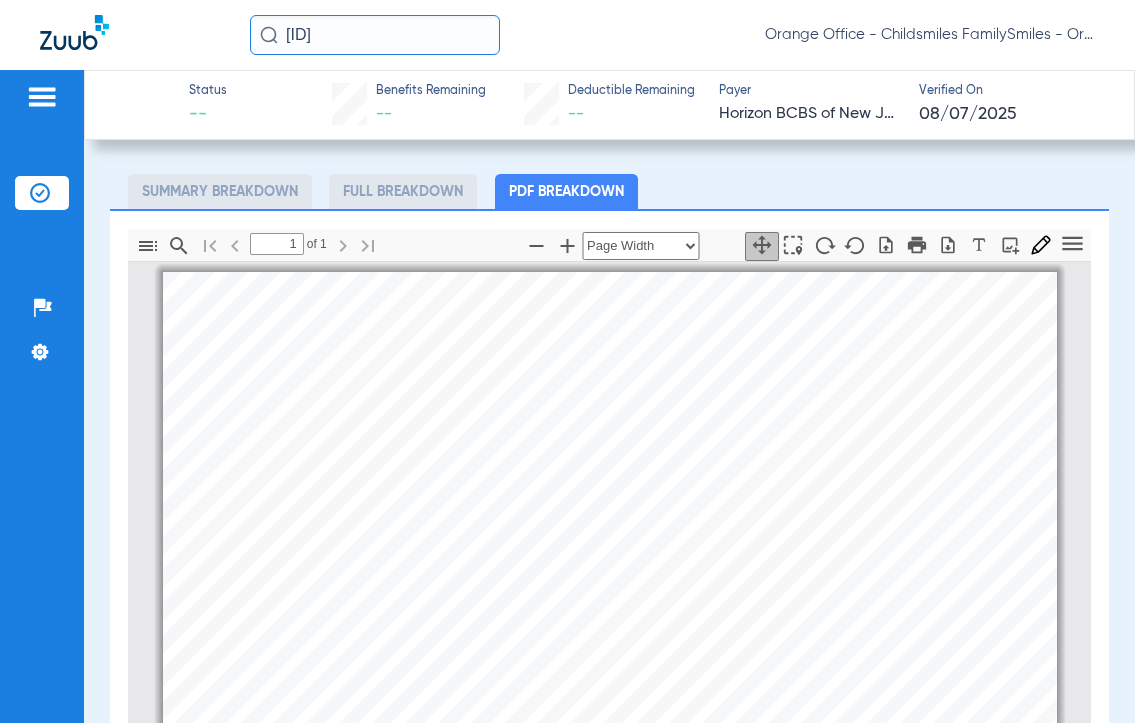 click on "1 of ⁨1⁩ Automatic Zoom Actual Size Page Fit Page Width ⁨50⁩% ⁨100⁩% ⁨125⁩% ⁨150⁩% ⁨200⁩% ⁨300⁩% ⁨400⁩% ⁨0⁩%       Highlight         Add image              Tools" at bounding box center (609, 245) 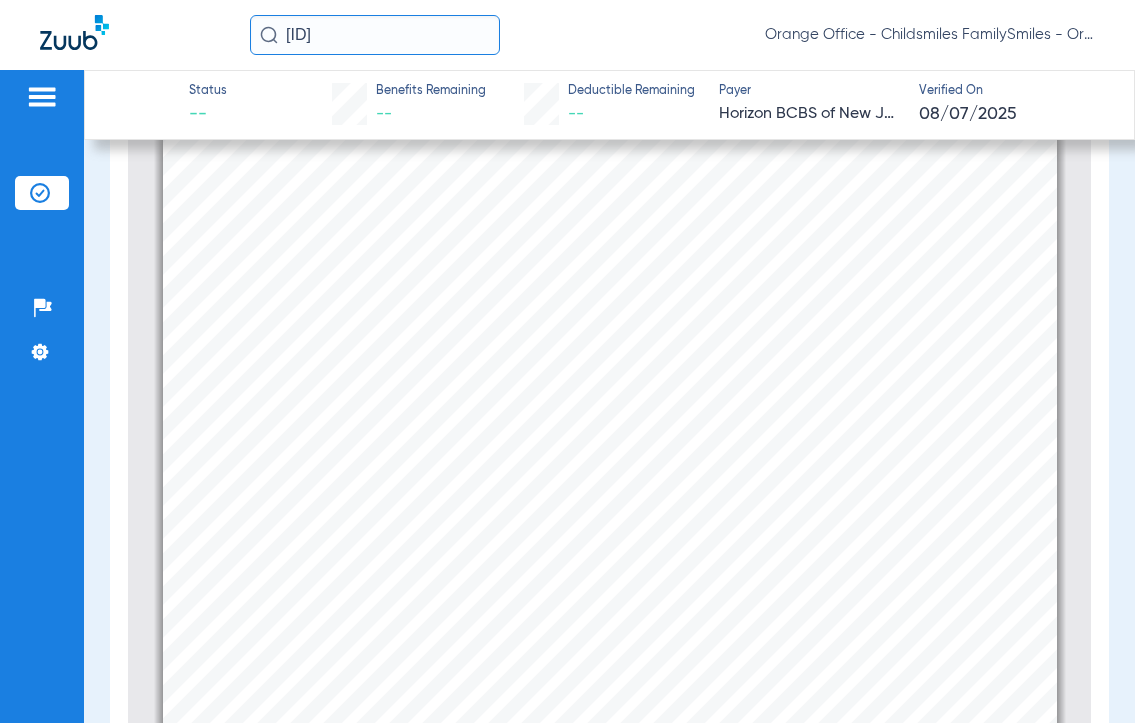 scroll, scrollTop: 746, scrollLeft: 0, axis: vertical 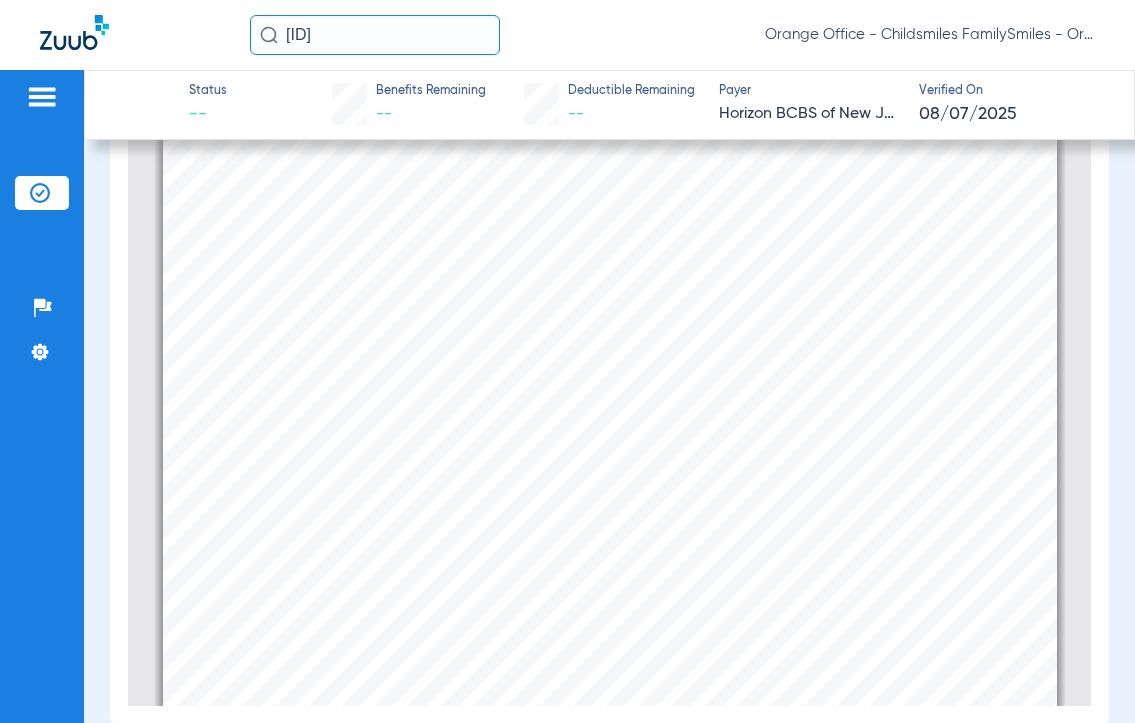 drag, startPoint x: 371, startPoint y: 31, endPoint x: -124, endPoint y: -17, distance: 497.32184 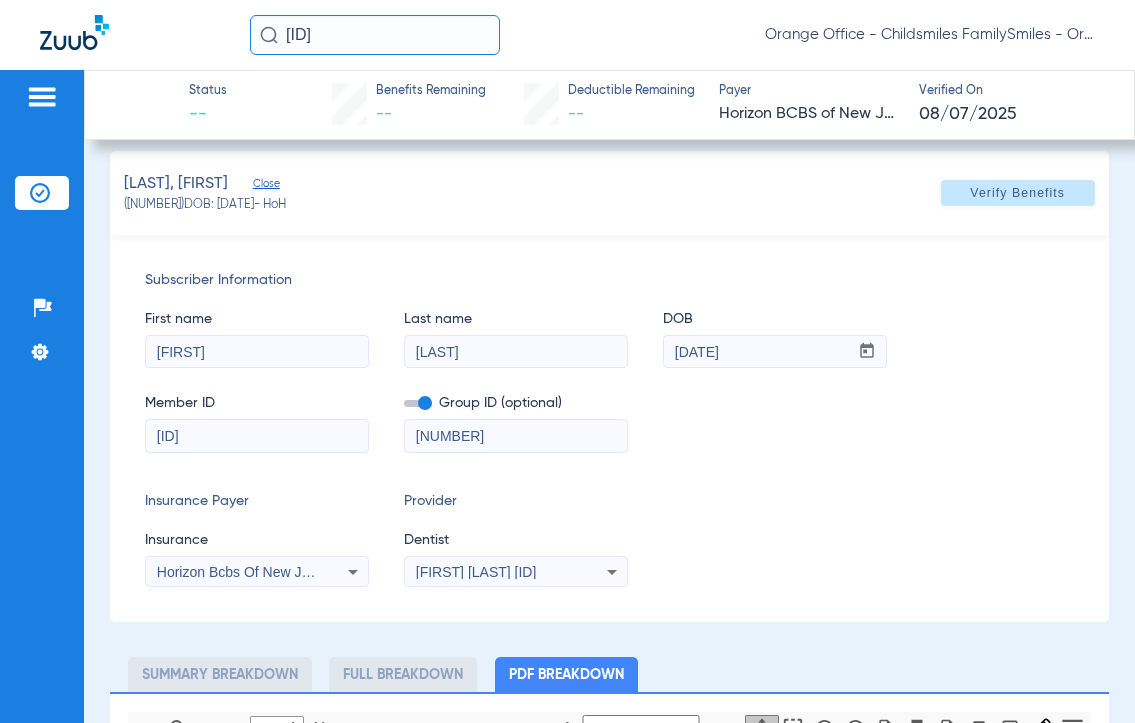 scroll, scrollTop: 0, scrollLeft: 0, axis: both 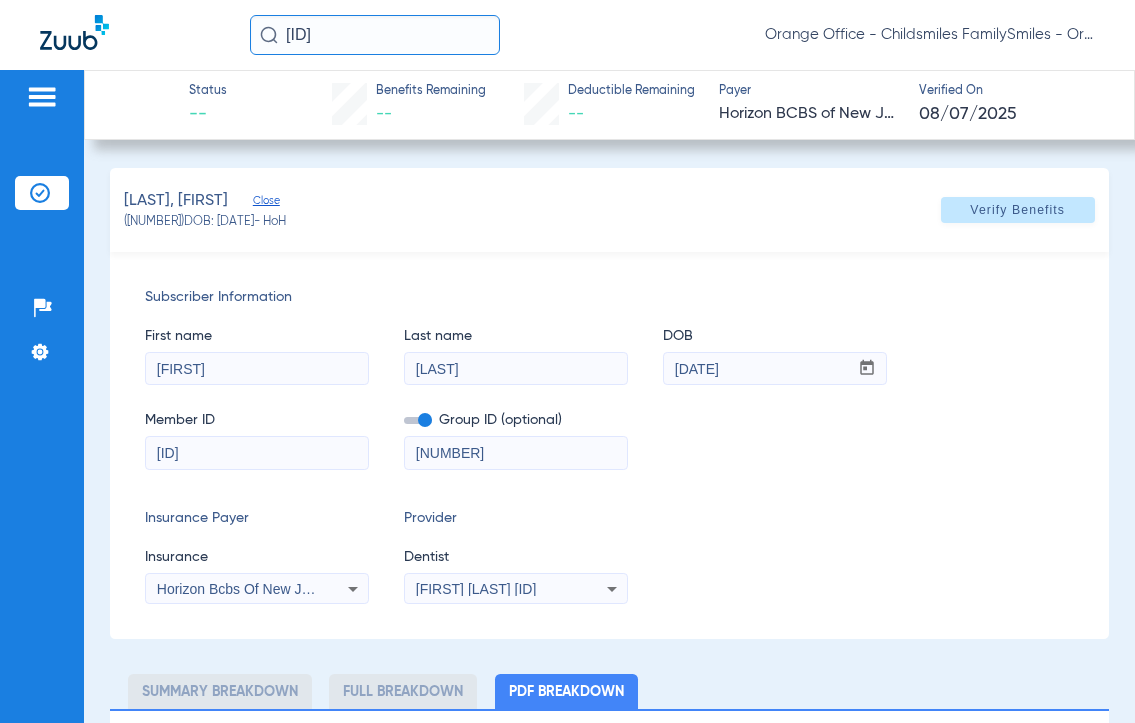 click on "509391" 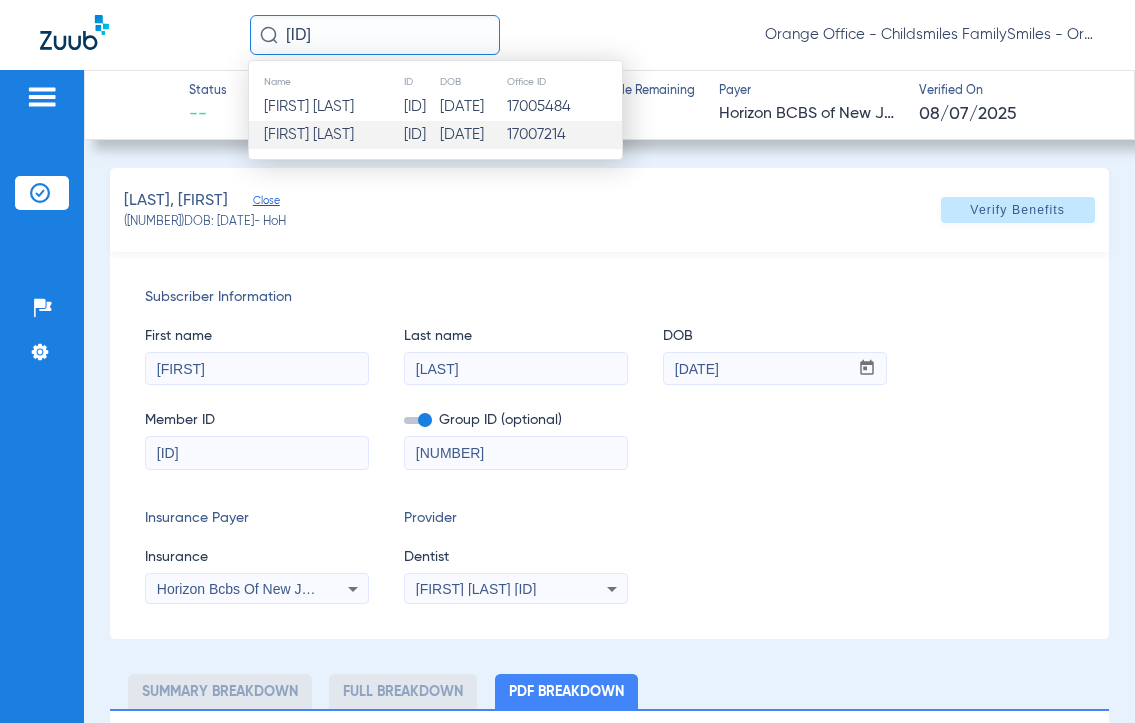 type on "509391" 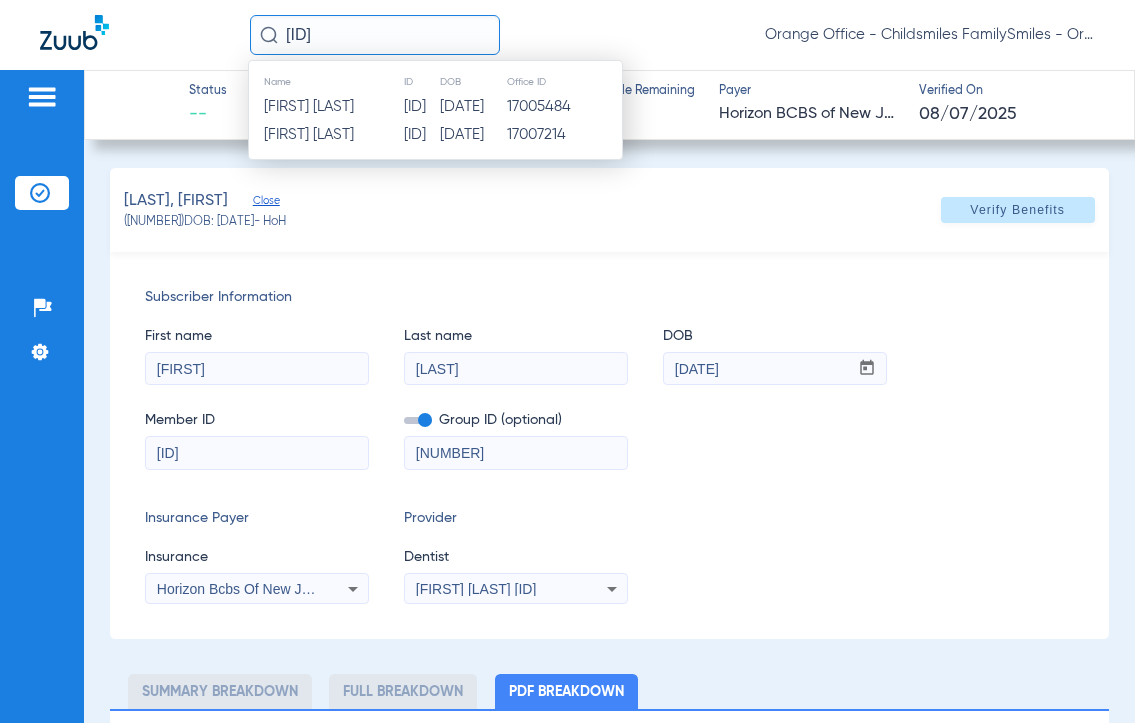 click on "04/08/1986" 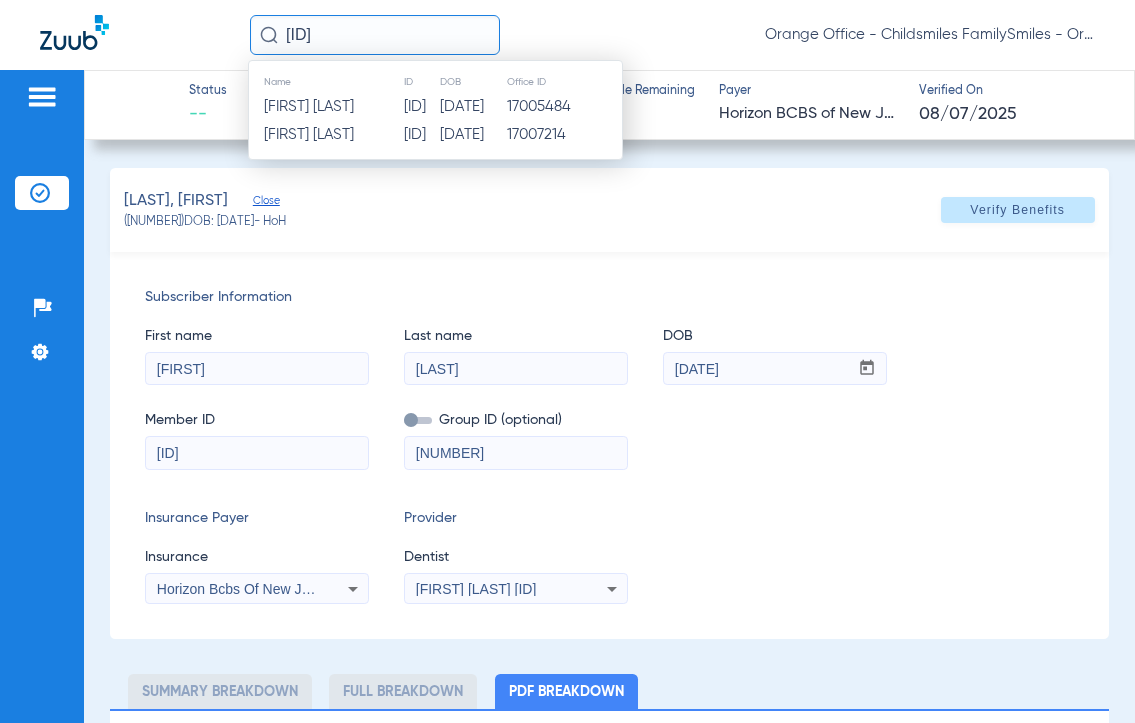 type 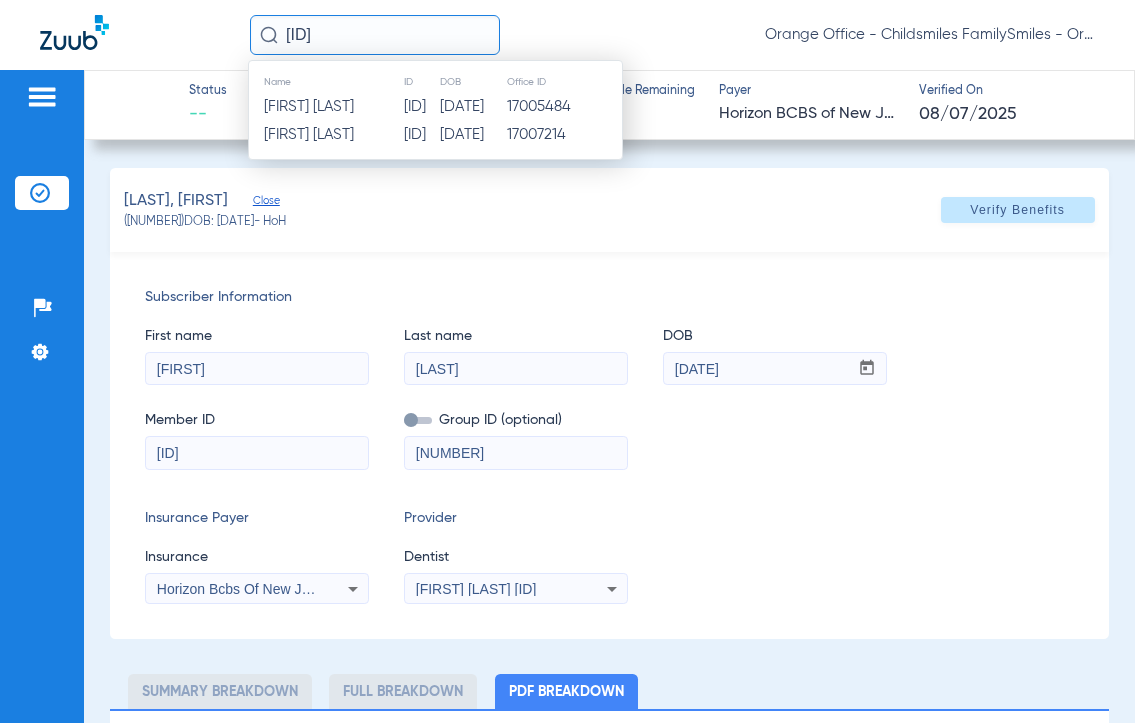 type 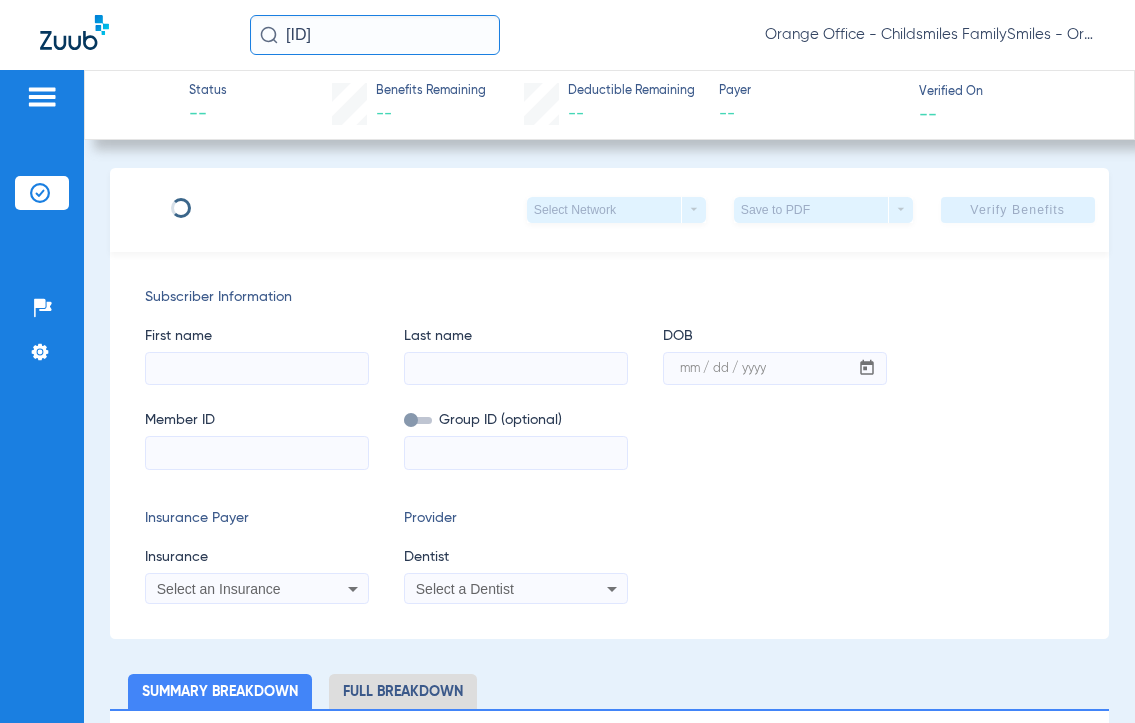 type on "ANGELA" 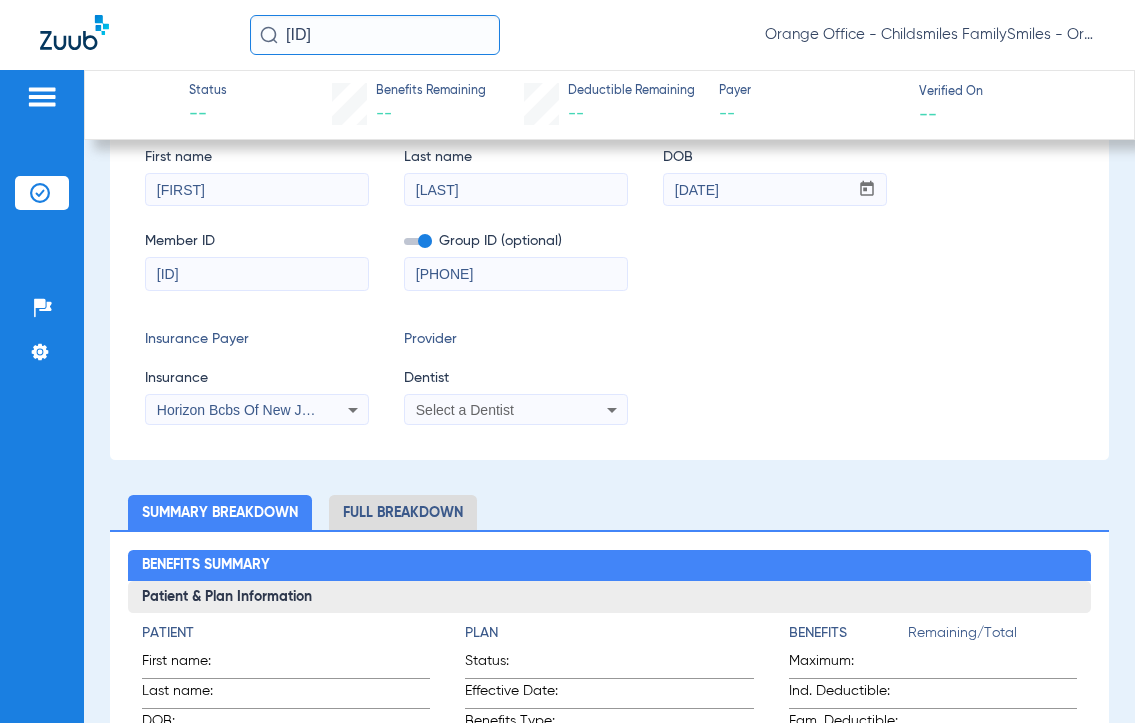 scroll, scrollTop: 200, scrollLeft: 0, axis: vertical 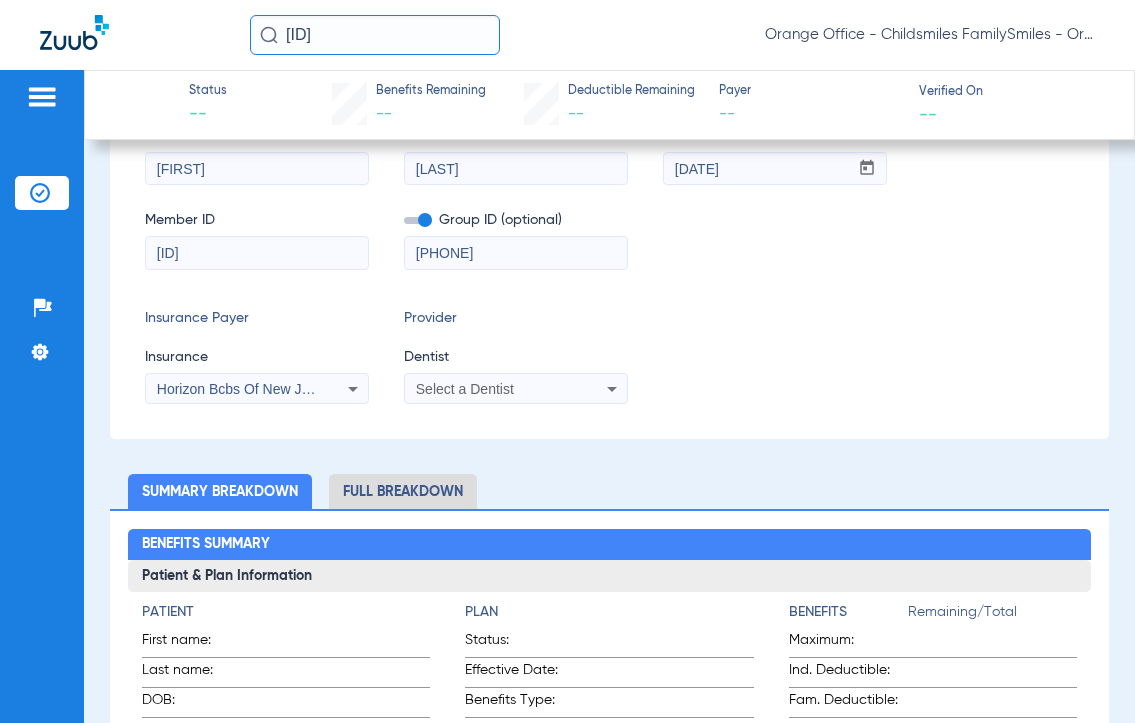 click on "Select a Dentist" at bounding box center (465, 389) 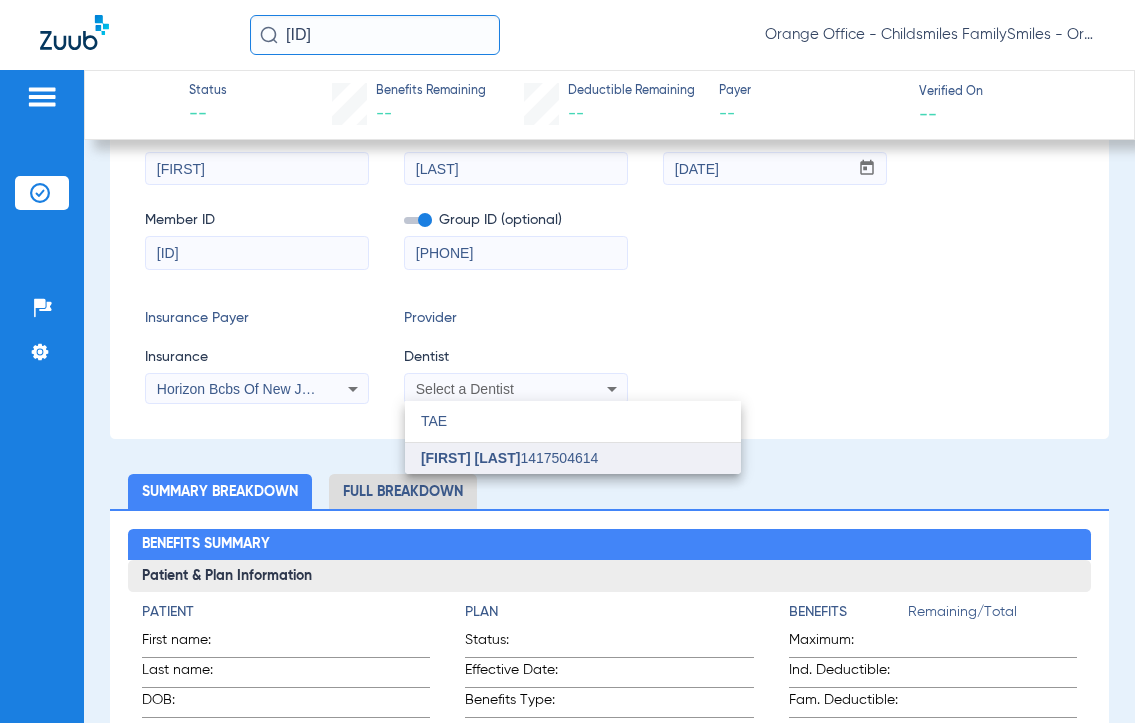 type on "[FIRST]" 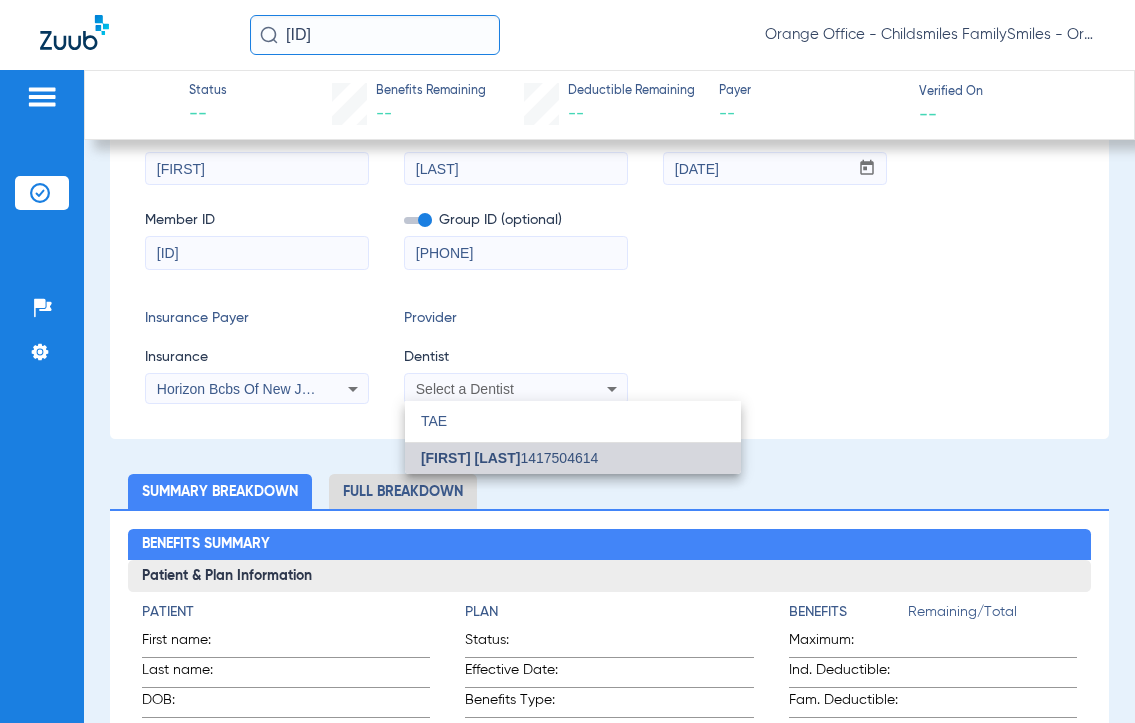 click on "[FIRST] [LAST]" at bounding box center (471, 458) 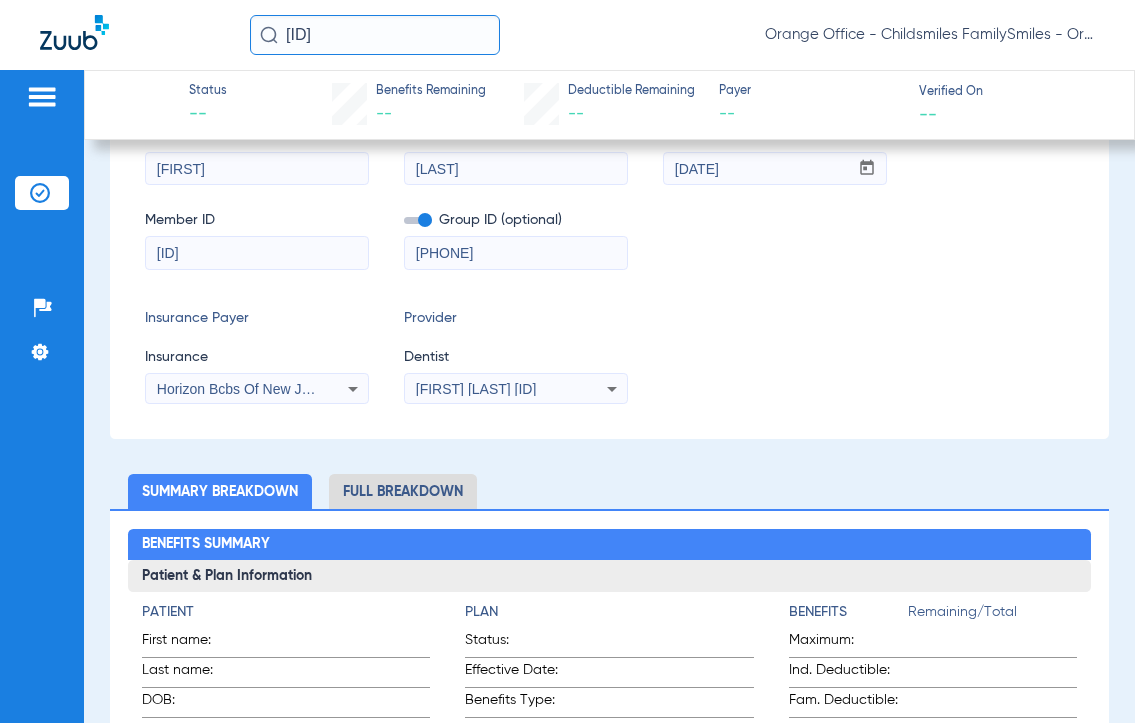 scroll, scrollTop: 0, scrollLeft: 0, axis: both 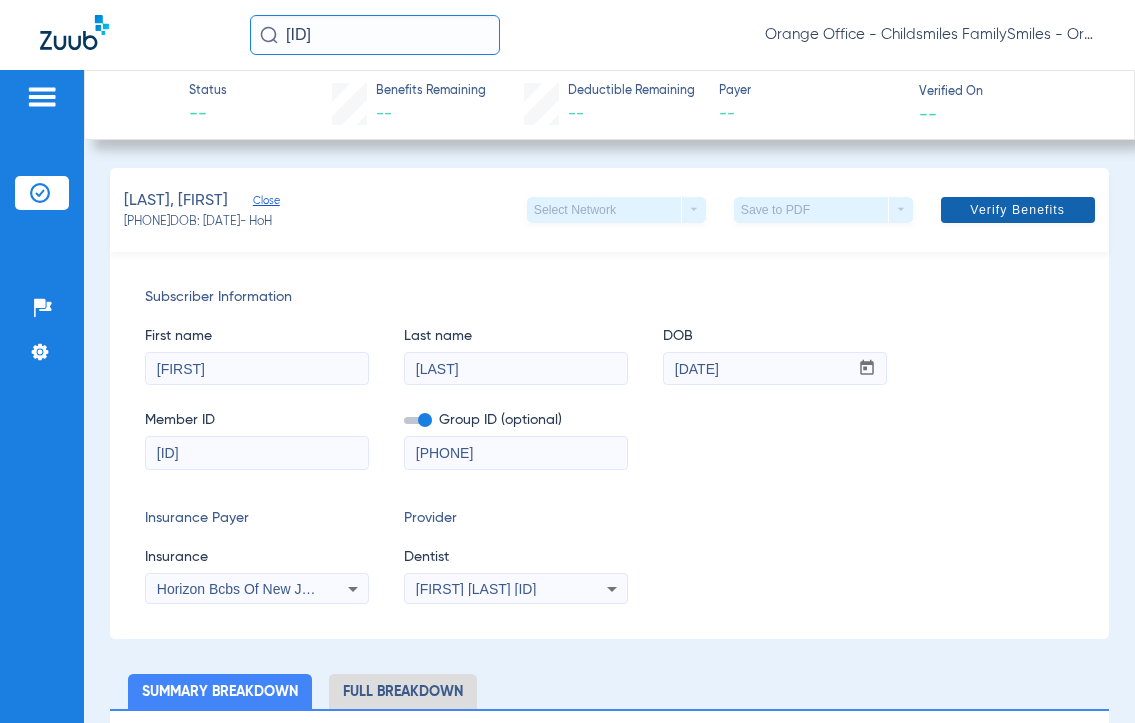 click on "Verify Benefits" 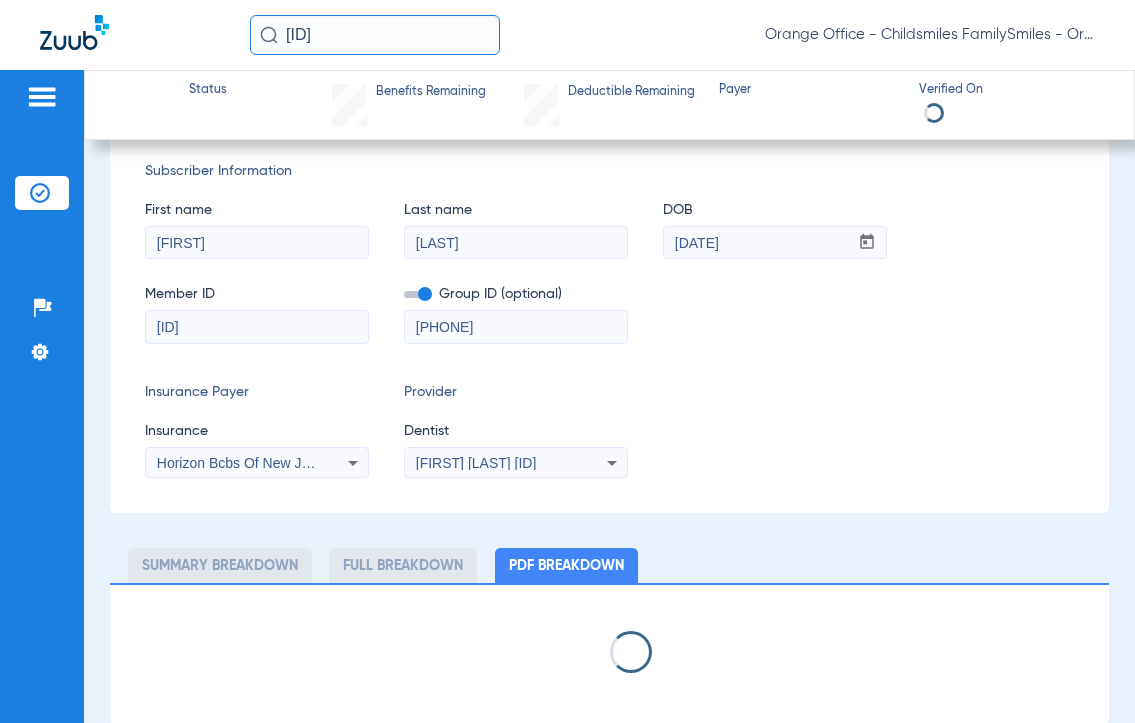scroll, scrollTop: 600, scrollLeft: 0, axis: vertical 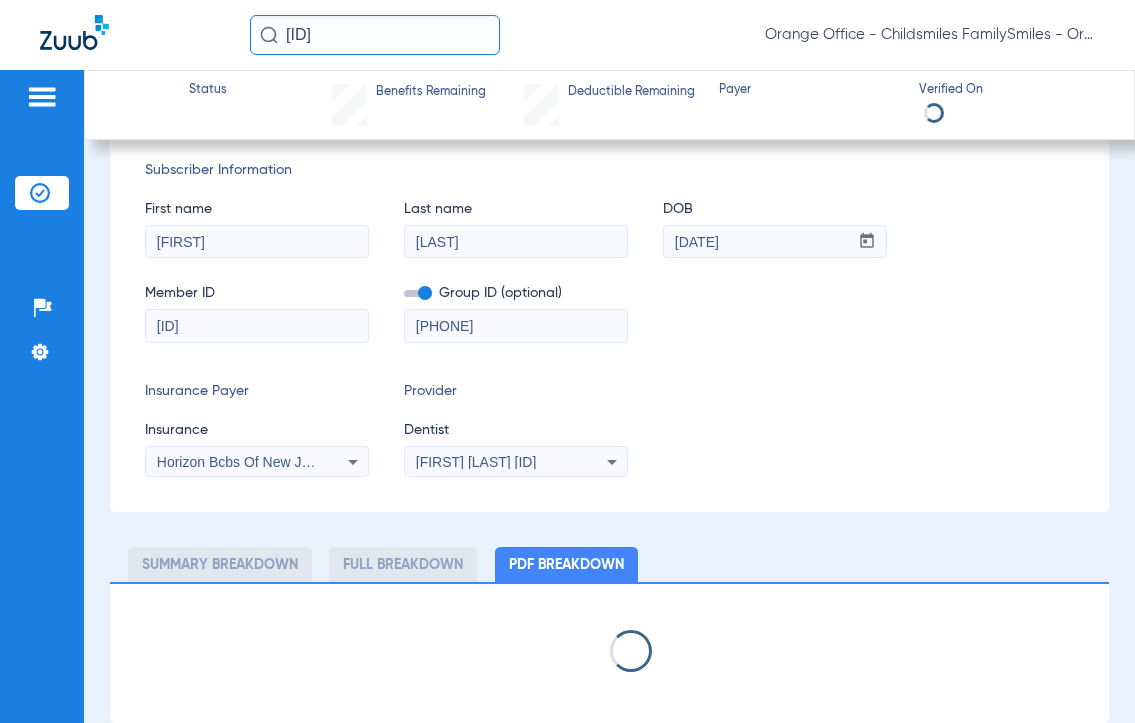 select on "page-width" 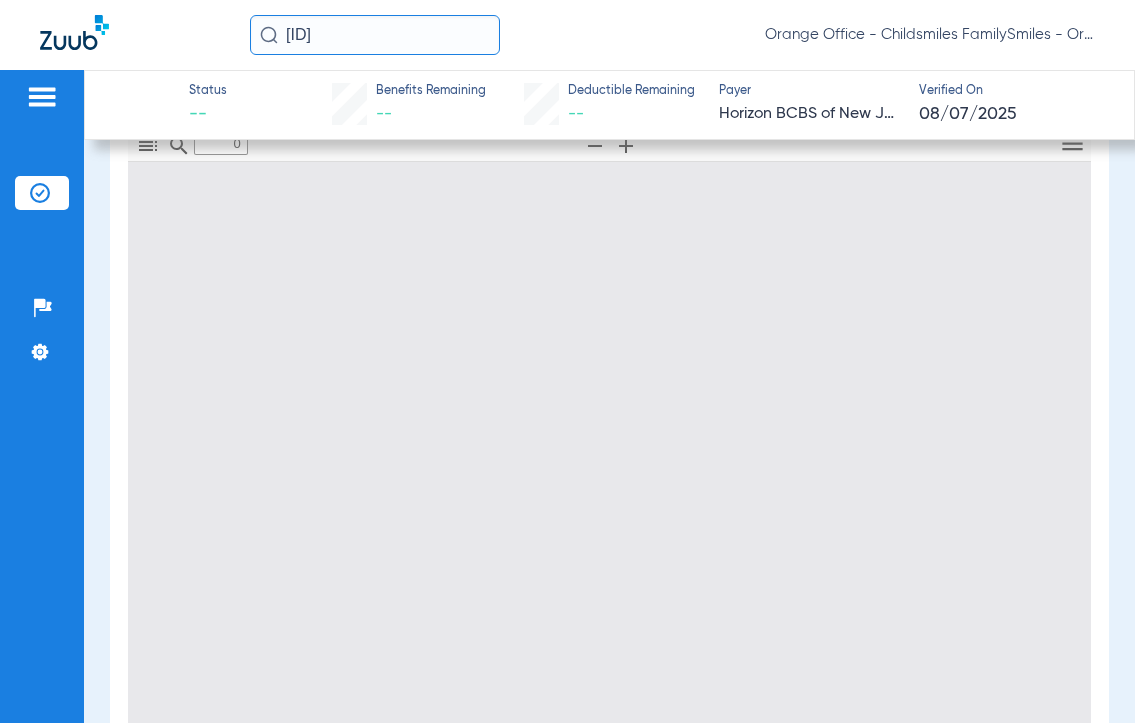 type on "1" 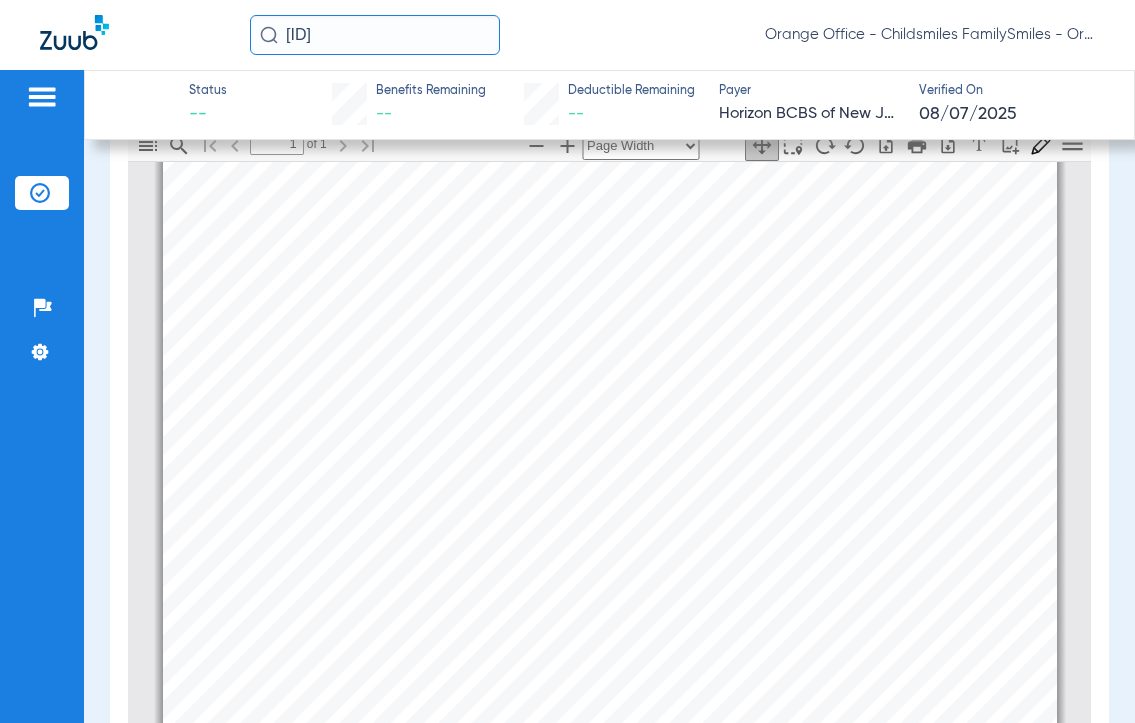 scroll, scrollTop: 300, scrollLeft: 0, axis: vertical 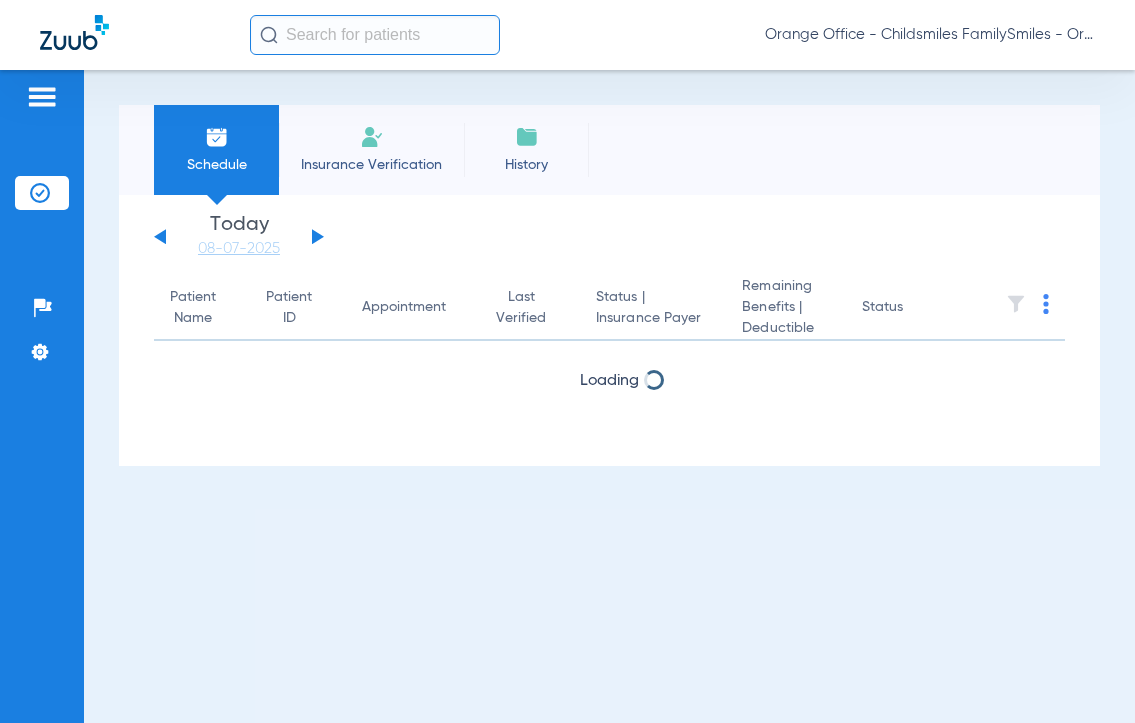 click on "Insurance Verification" 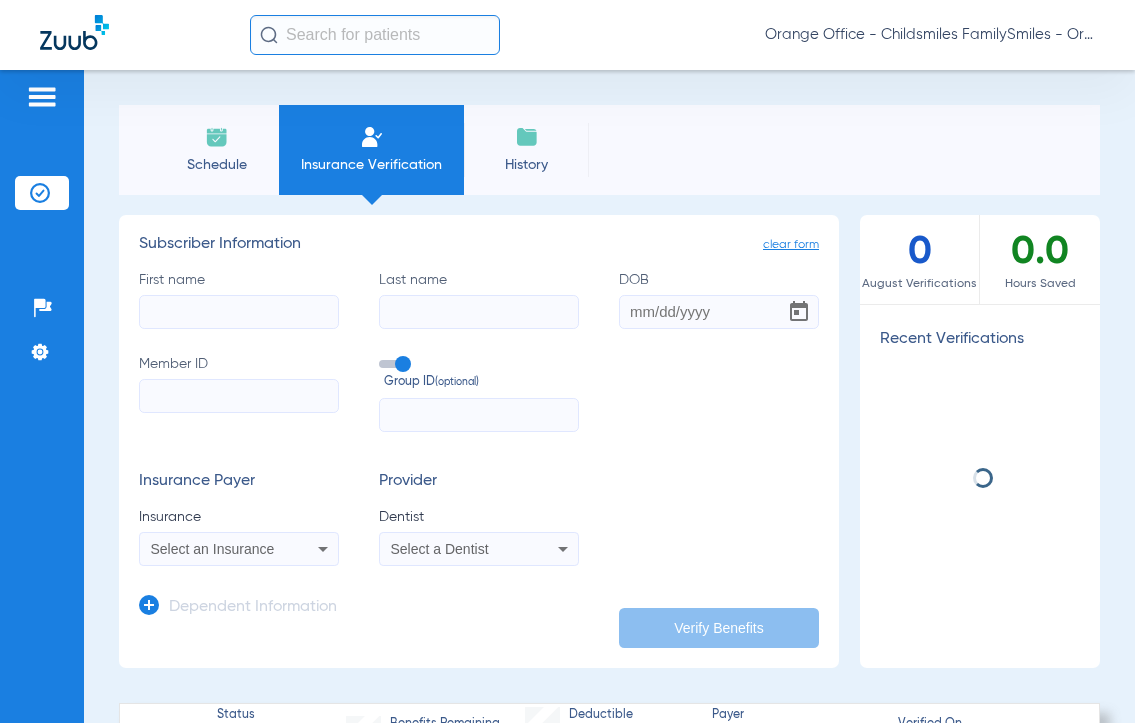 click on "First name" 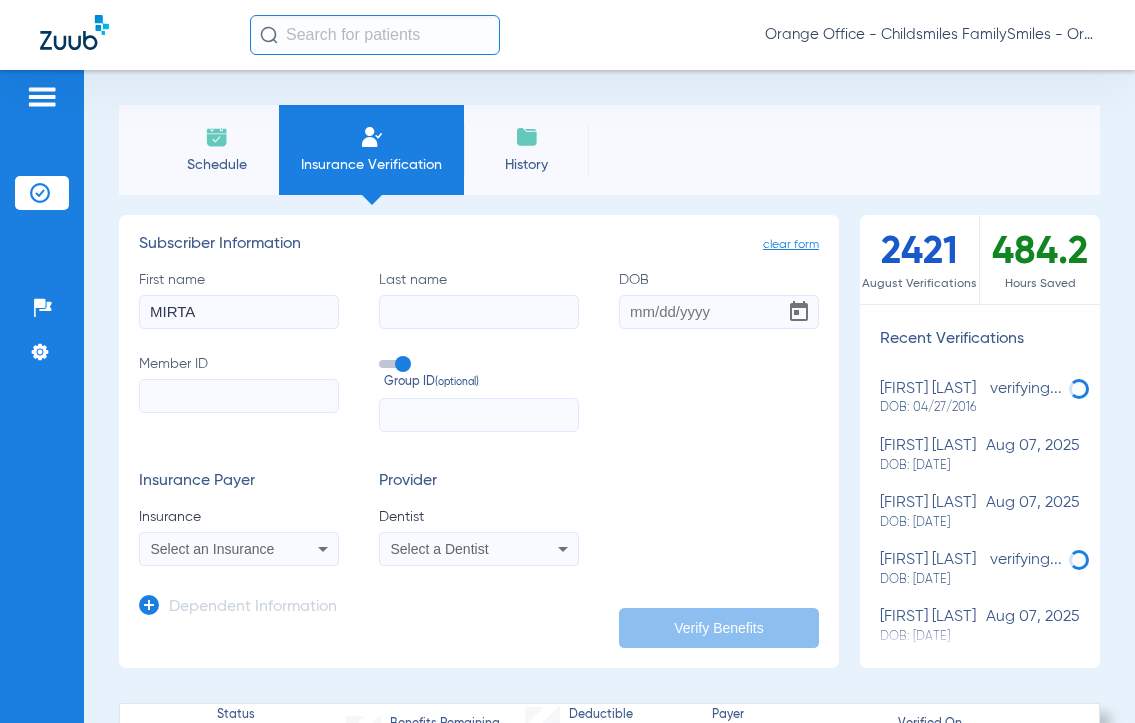 type on "[FIRST]" 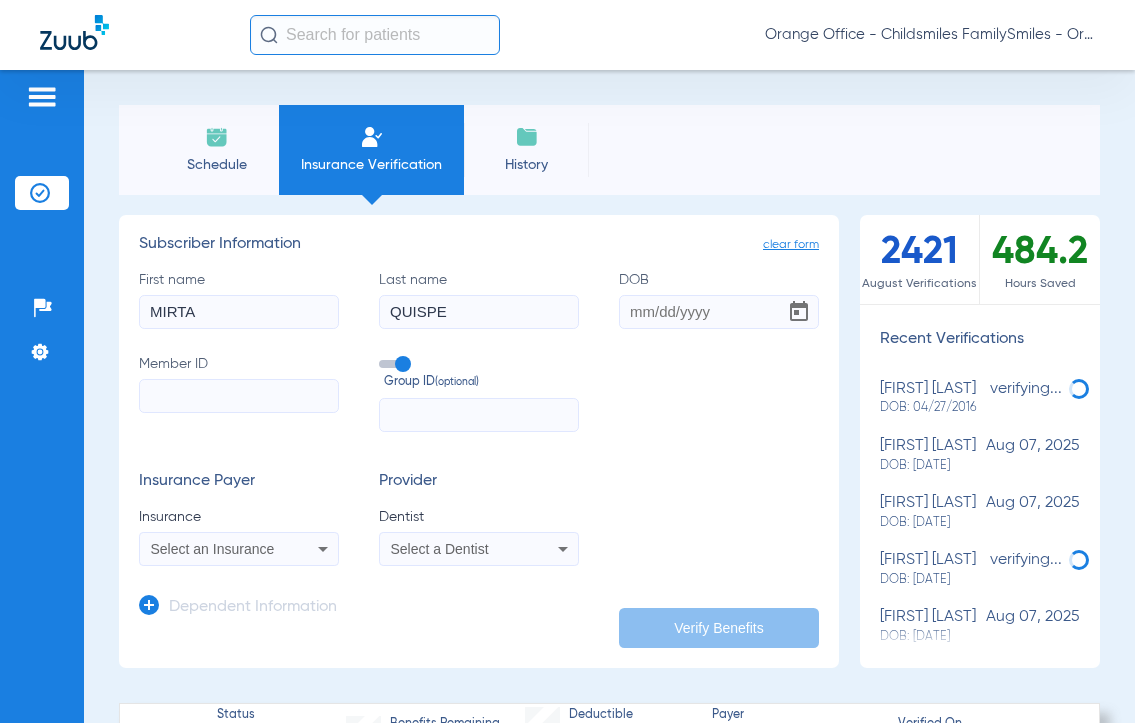 type on "[LAST]" 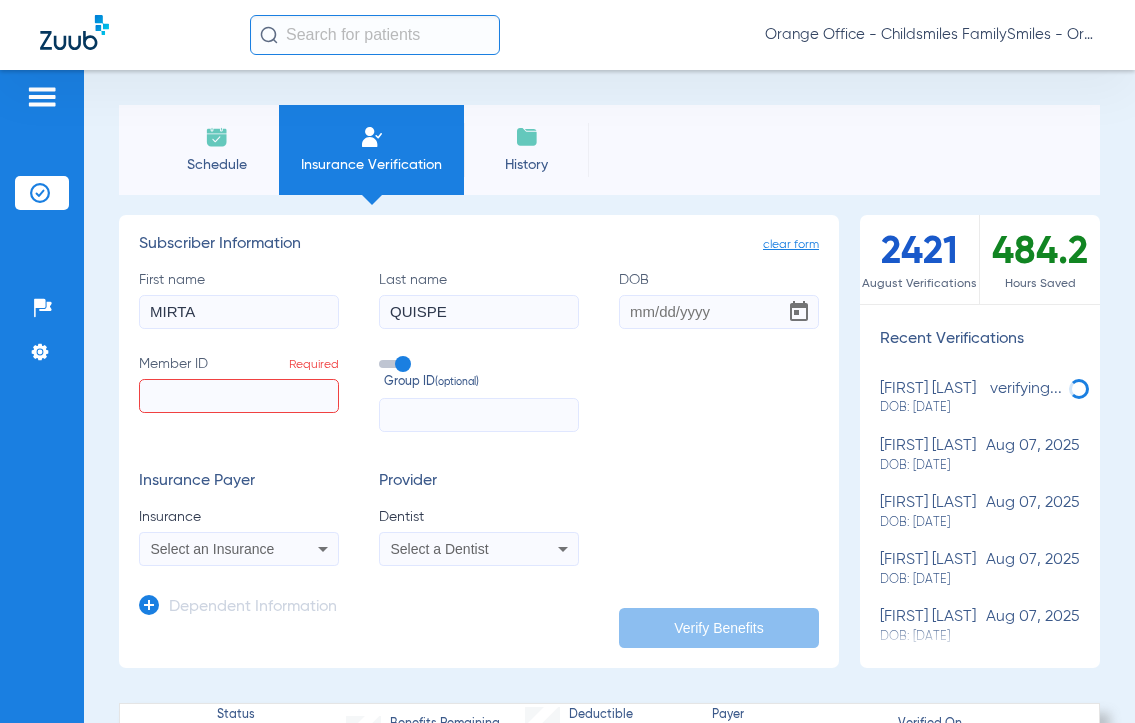 paste on "[CREDIT CARD]" 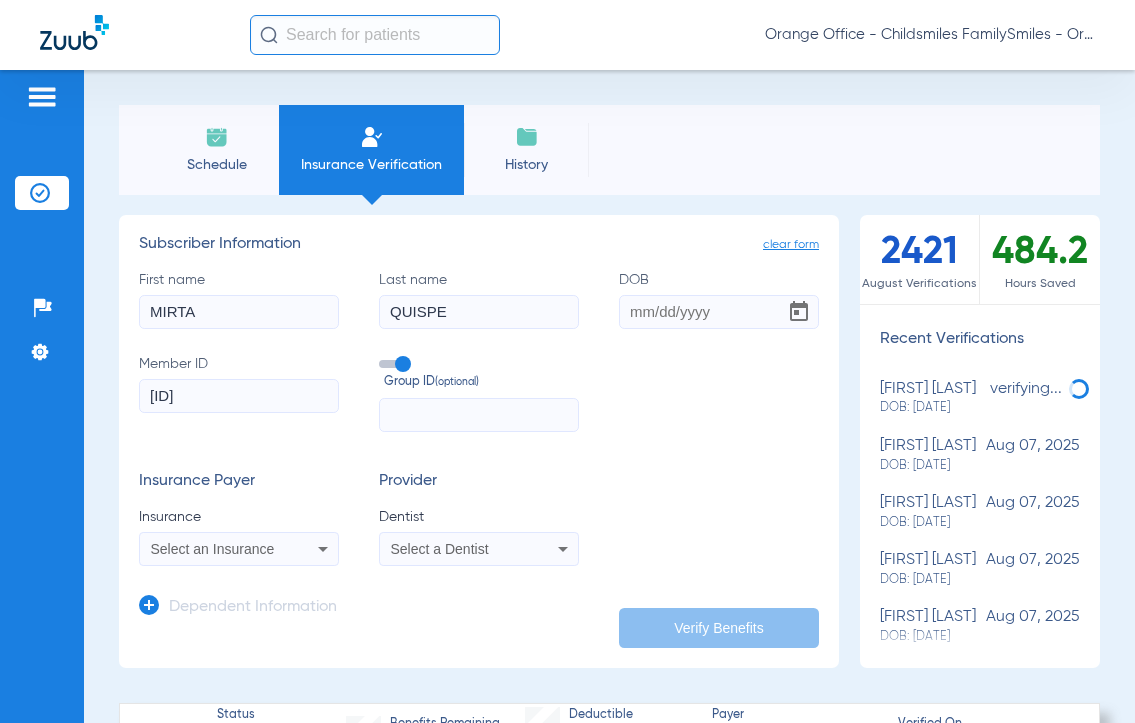 type on "[CREDIT CARD]" 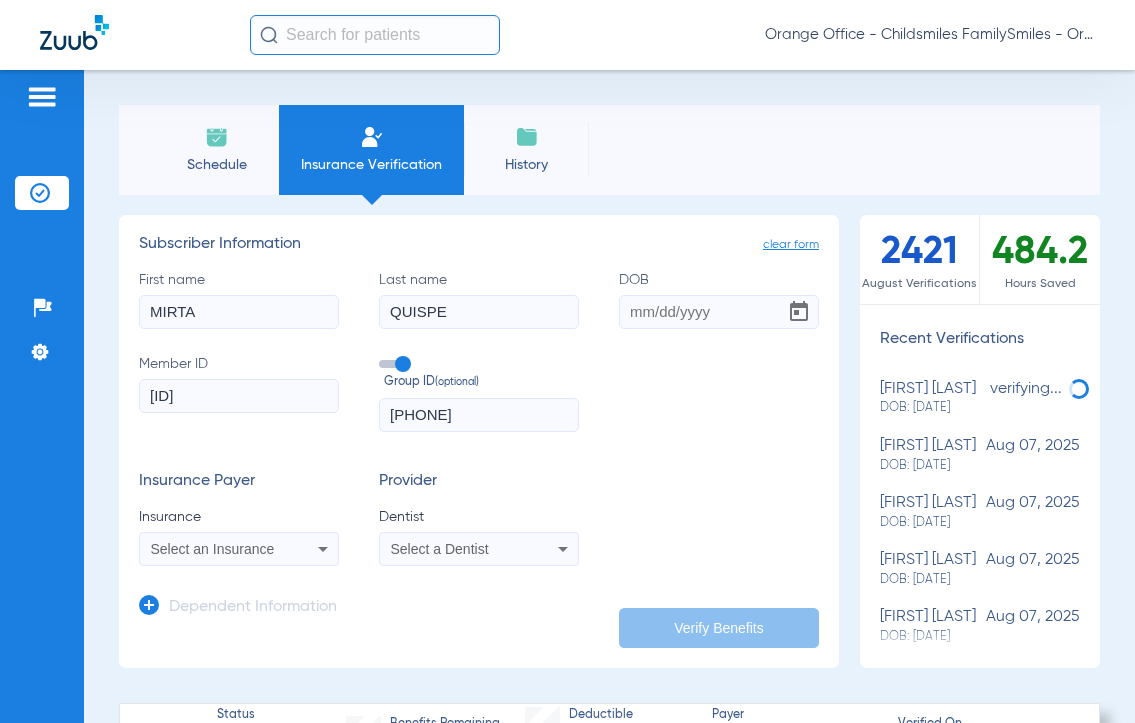 type on "[NUMBER]" 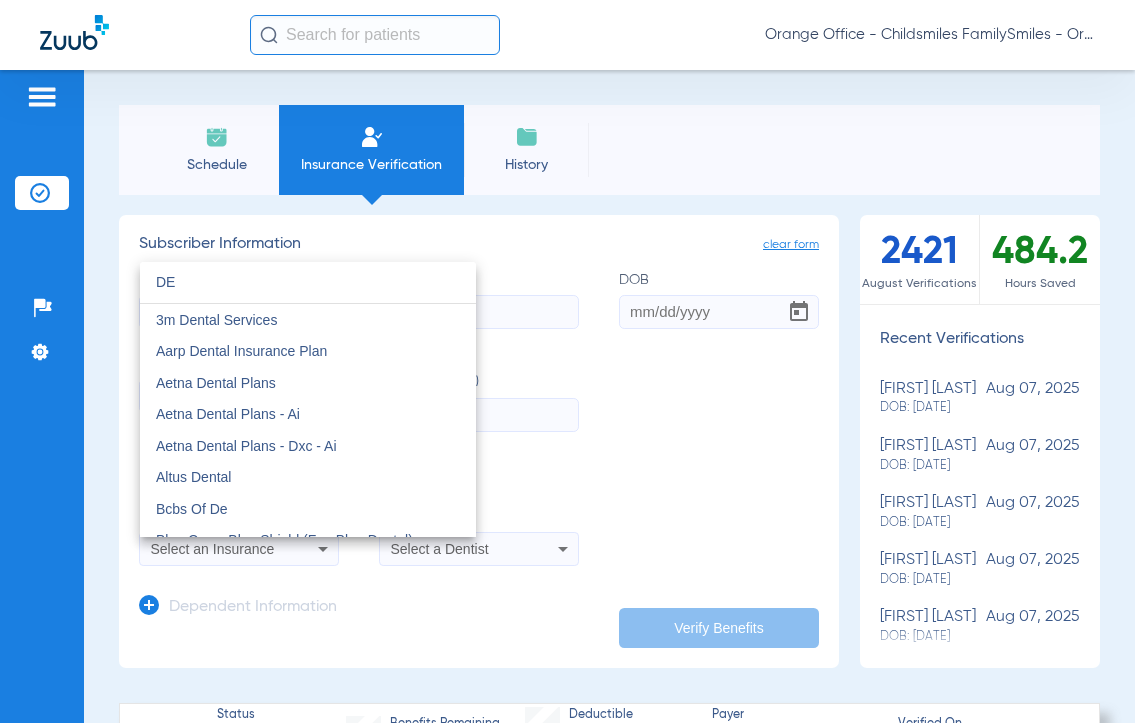 type on "D" 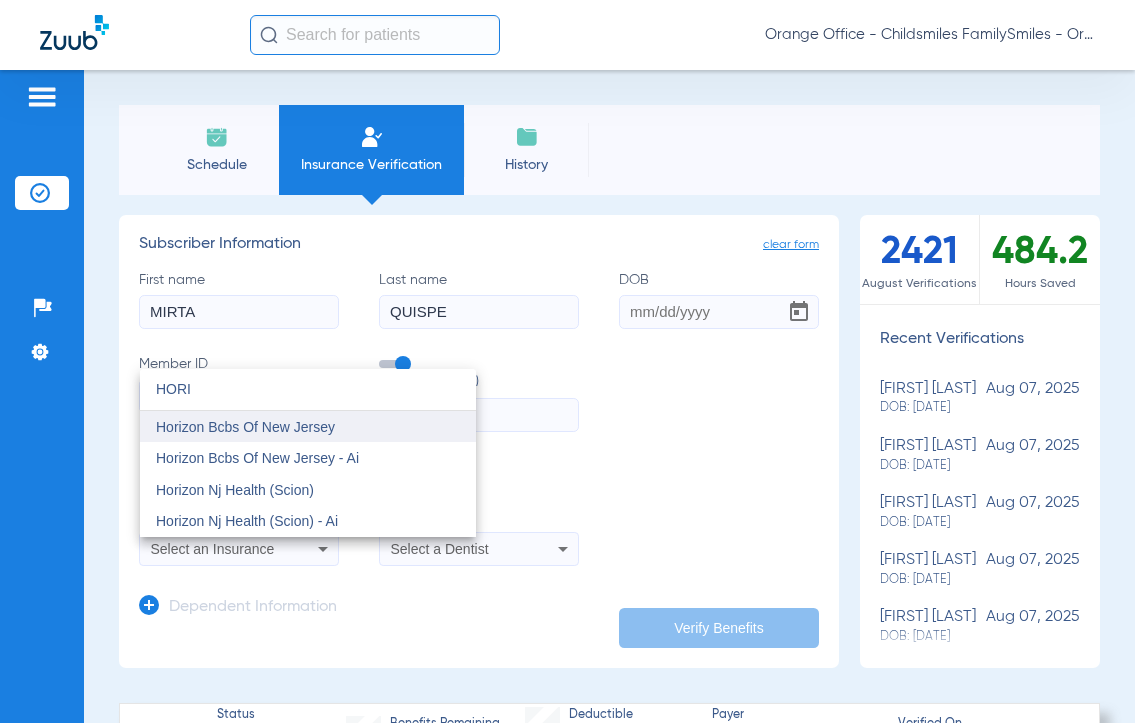 type on "HORI" 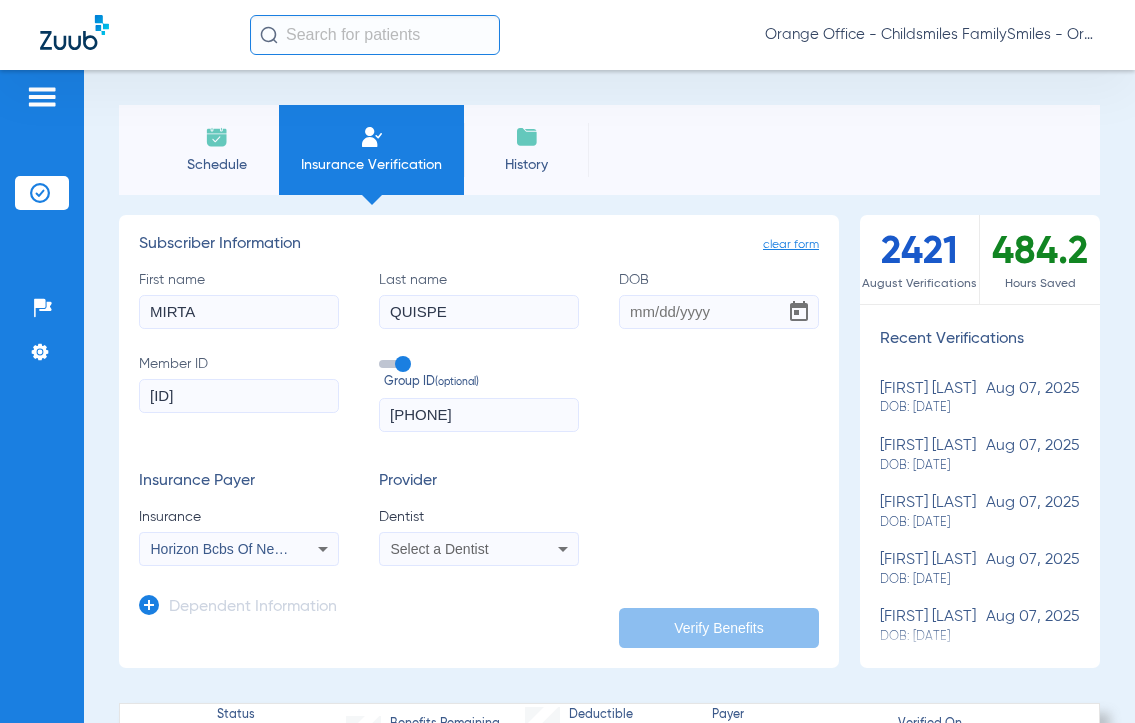 click on "Select a Dentist" at bounding box center [440, 549] 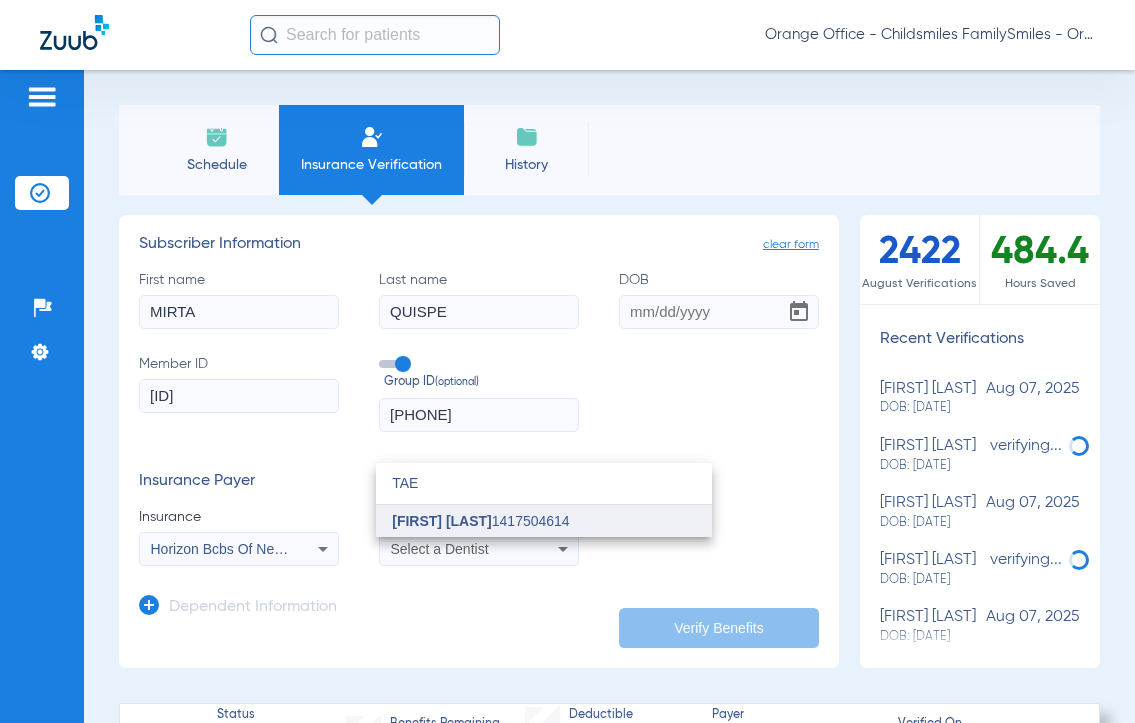type on "[FIRST]" 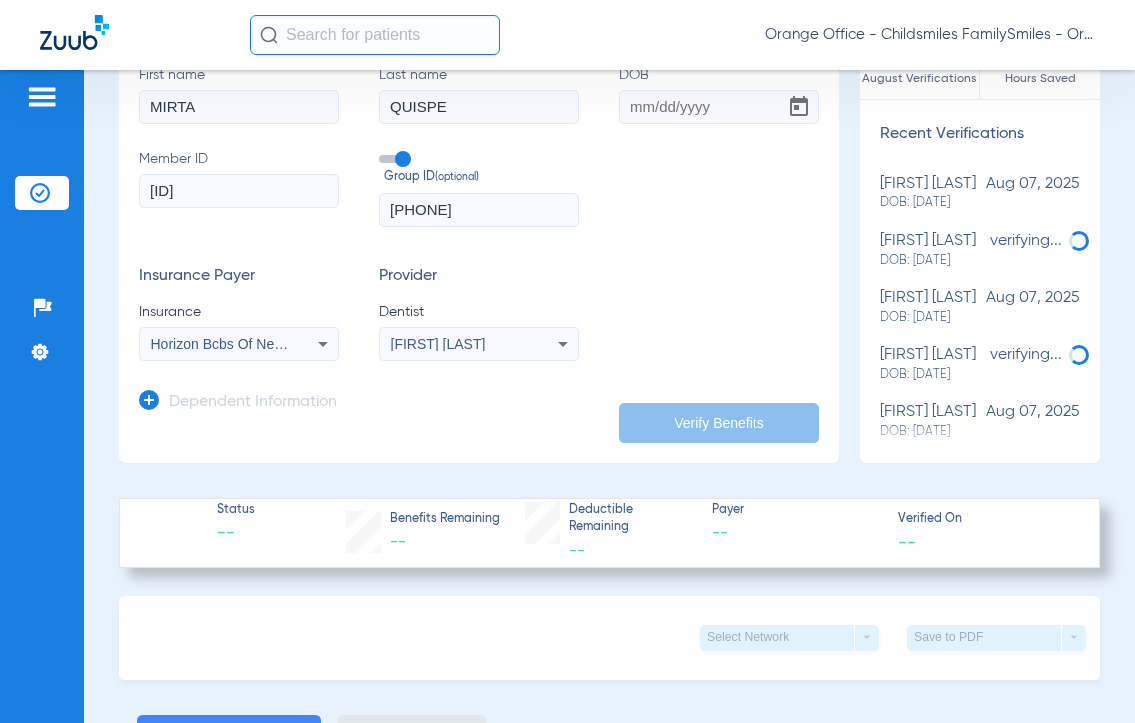 scroll, scrollTop: 100, scrollLeft: 0, axis: vertical 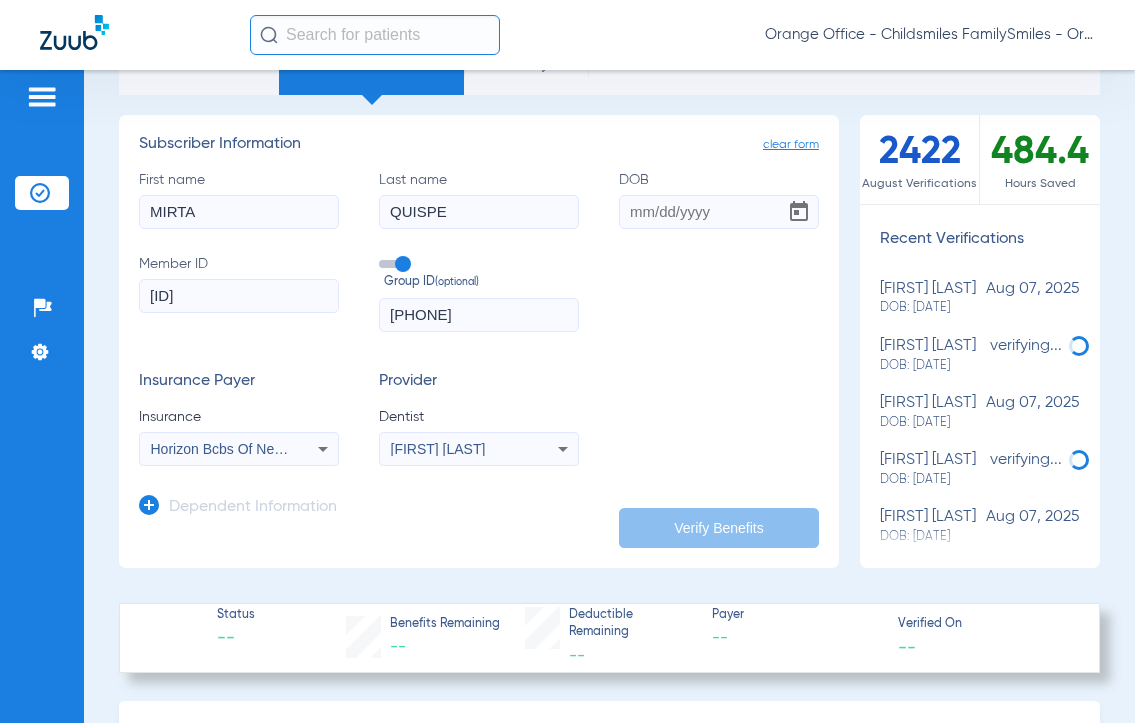 click on "Dependent Information" 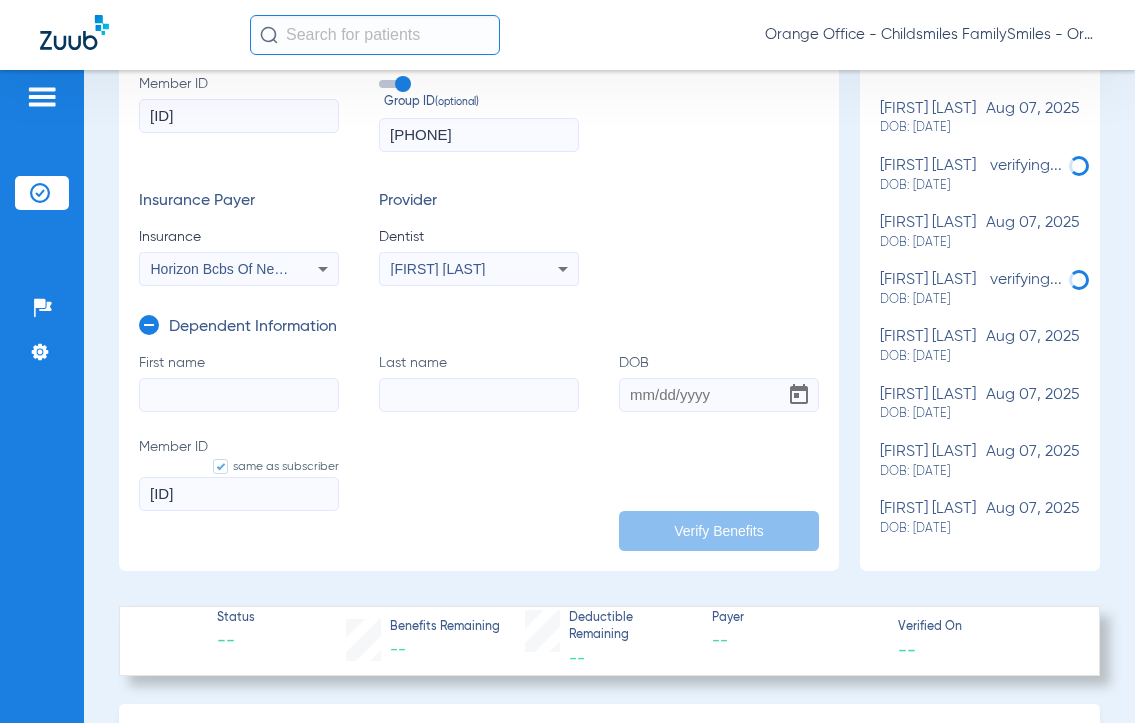 scroll, scrollTop: 300, scrollLeft: 0, axis: vertical 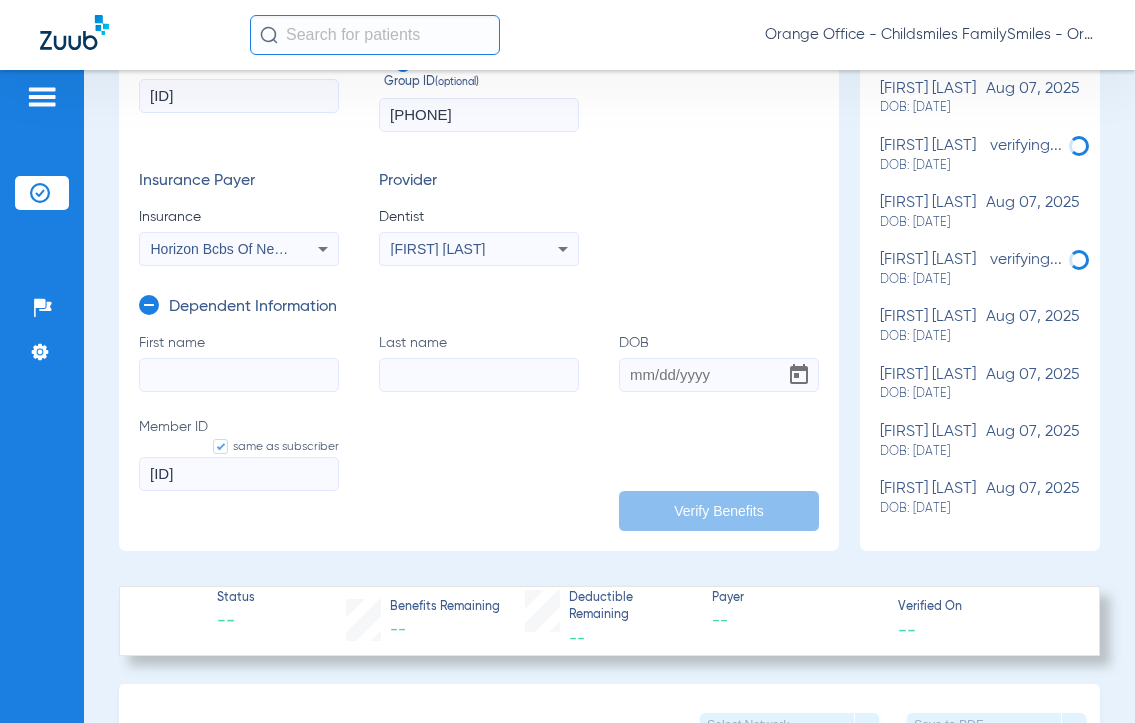 click on "First name" 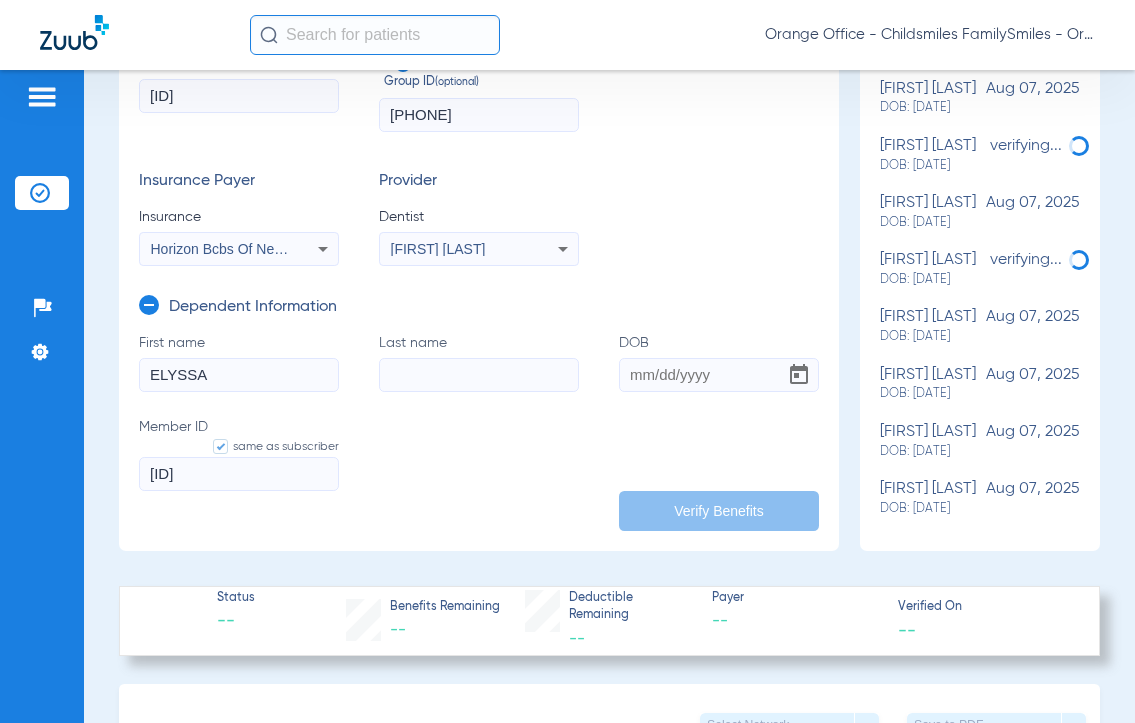 type on "ELYSSA" 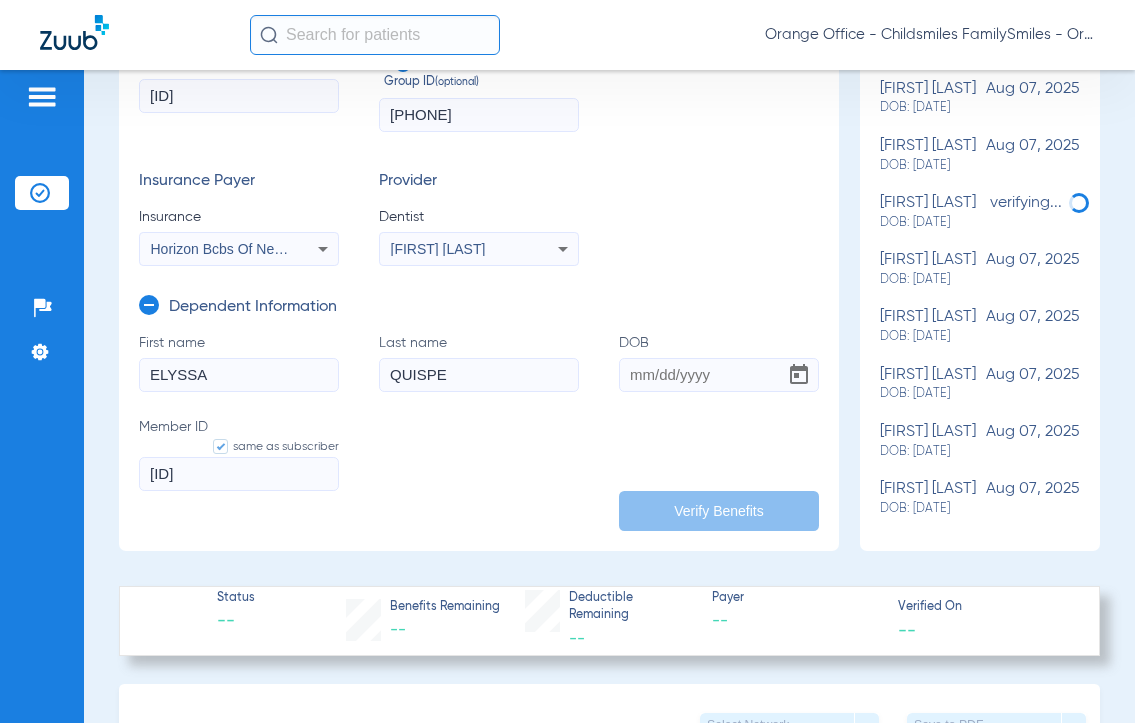 type on "[LAST]" 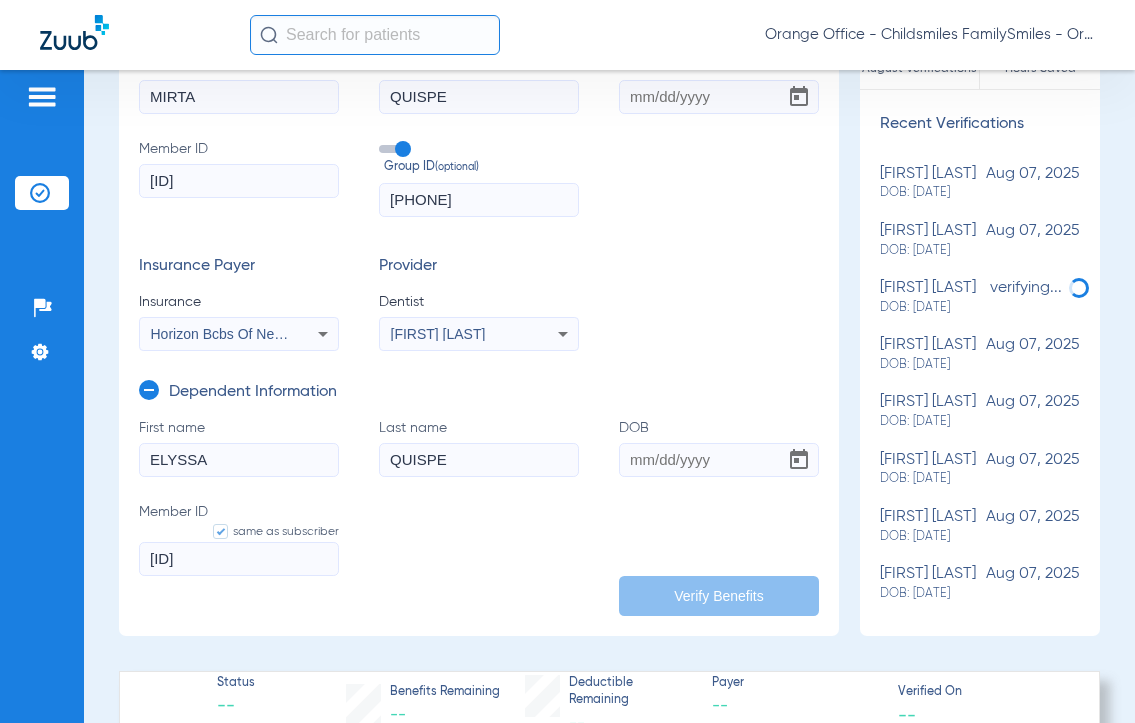 scroll, scrollTop: 100, scrollLeft: 0, axis: vertical 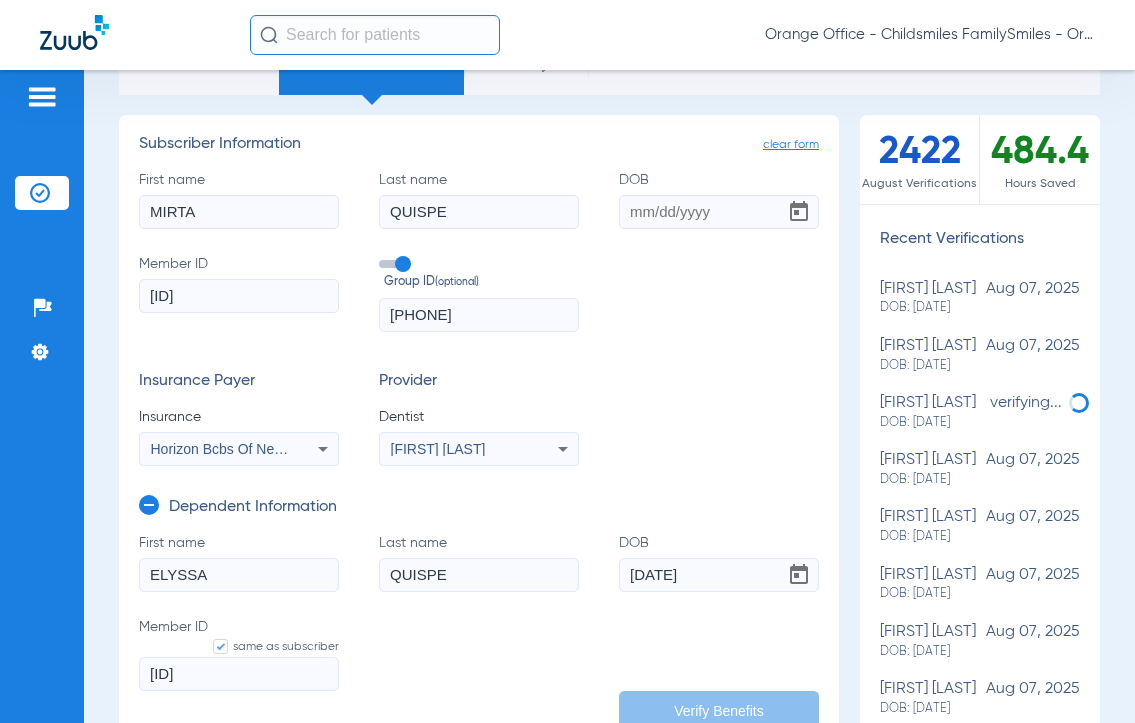 type on "09/13/2007" 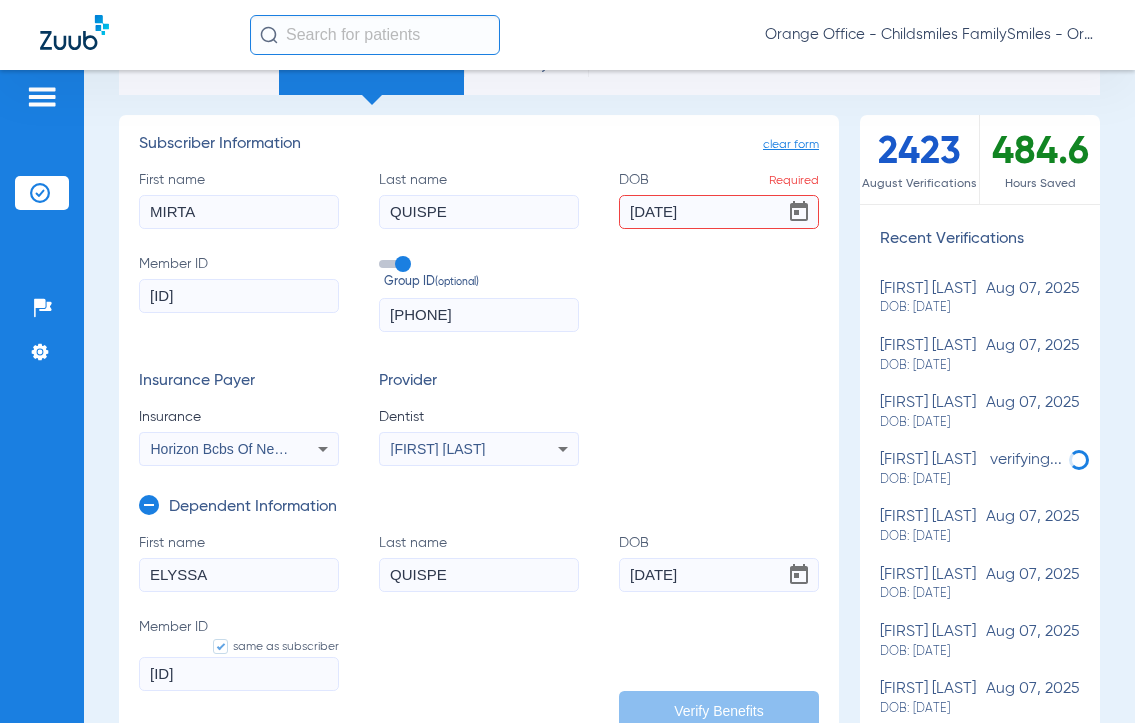 drag, startPoint x: 705, startPoint y: 208, endPoint x: 643, endPoint y: 209, distance: 62.008064 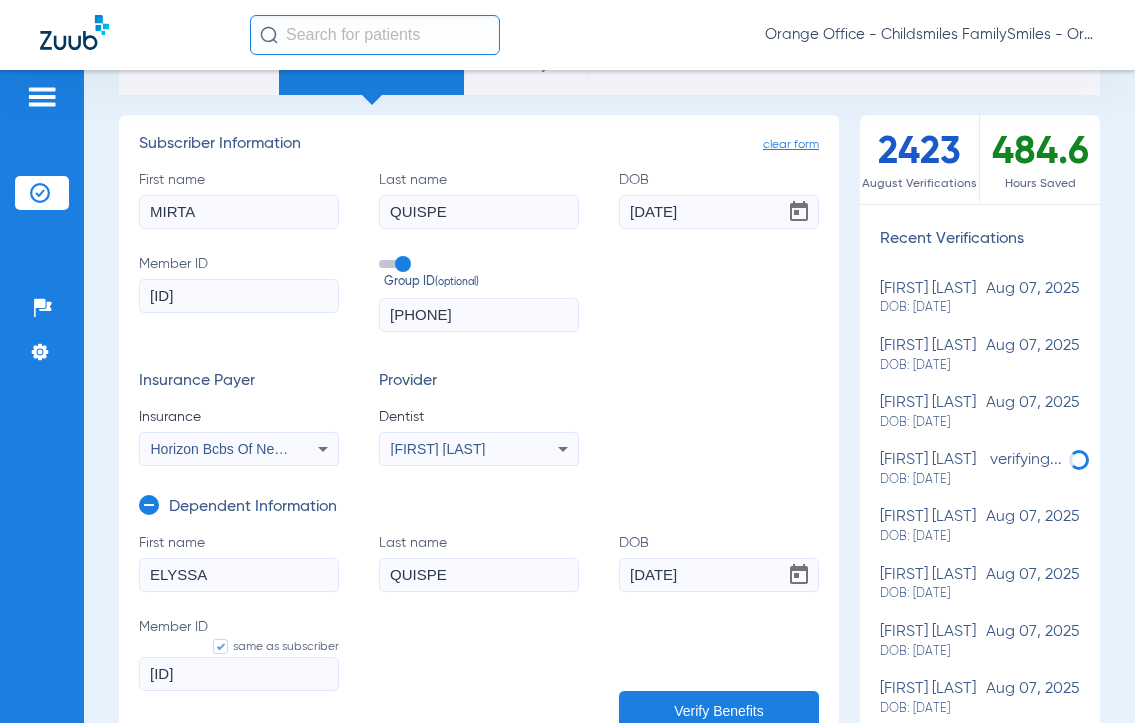 click on "12/161985" 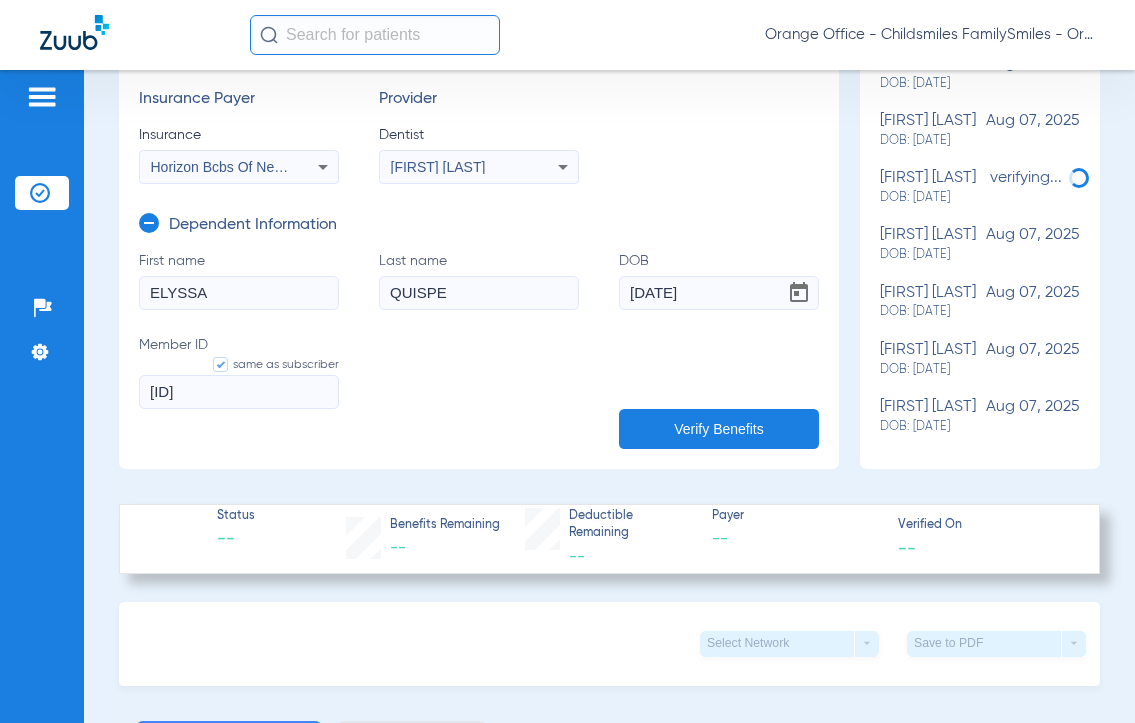 scroll, scrollTop: 400, scrollLeft: 0, axis: vertical 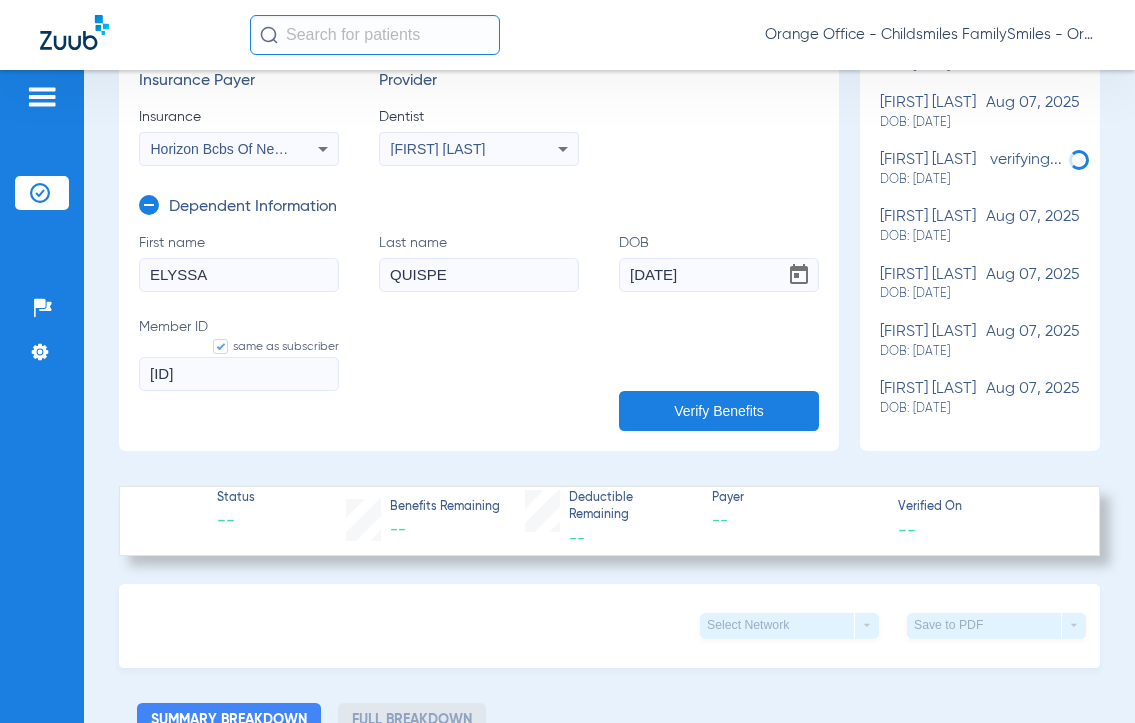 type on "[DATE]" 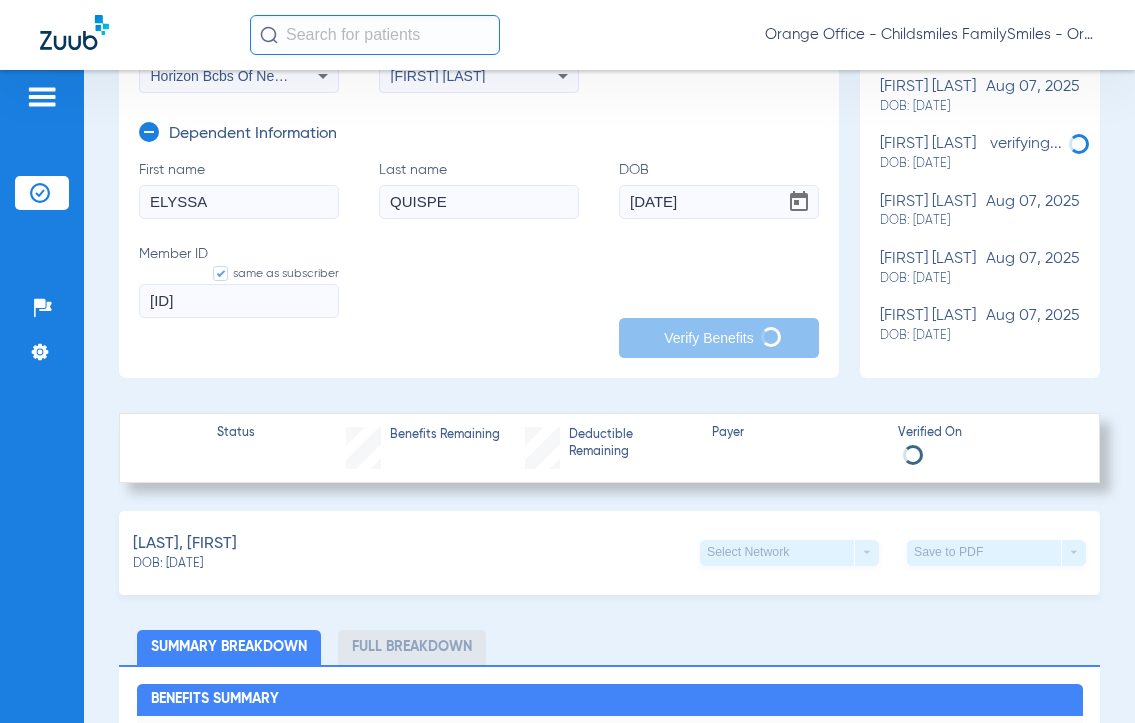 scroll, scrollTop: 300, scrollLeft: 0, axis: vertical 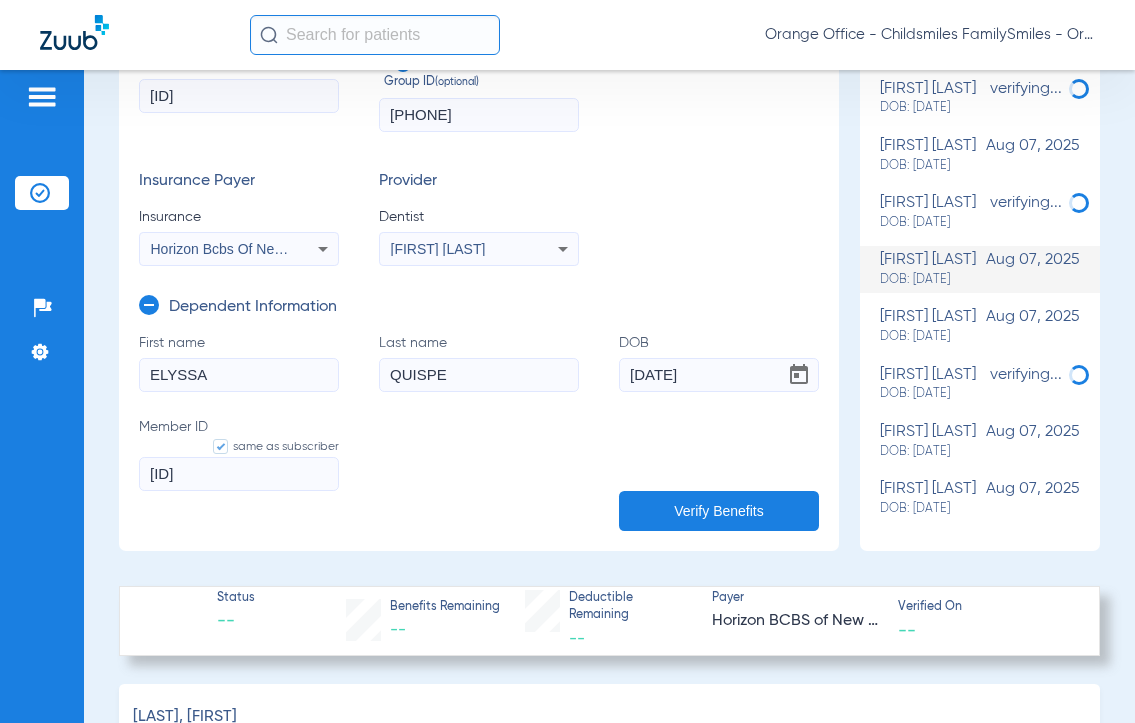 type on "0" 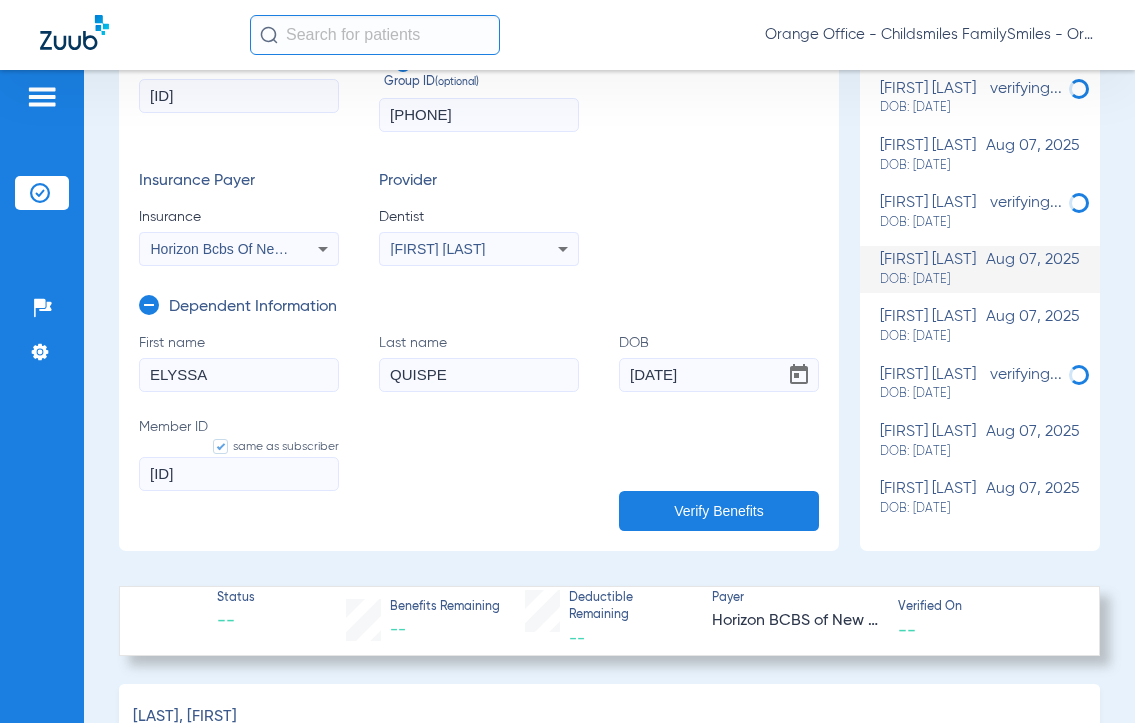 select on "page-width" 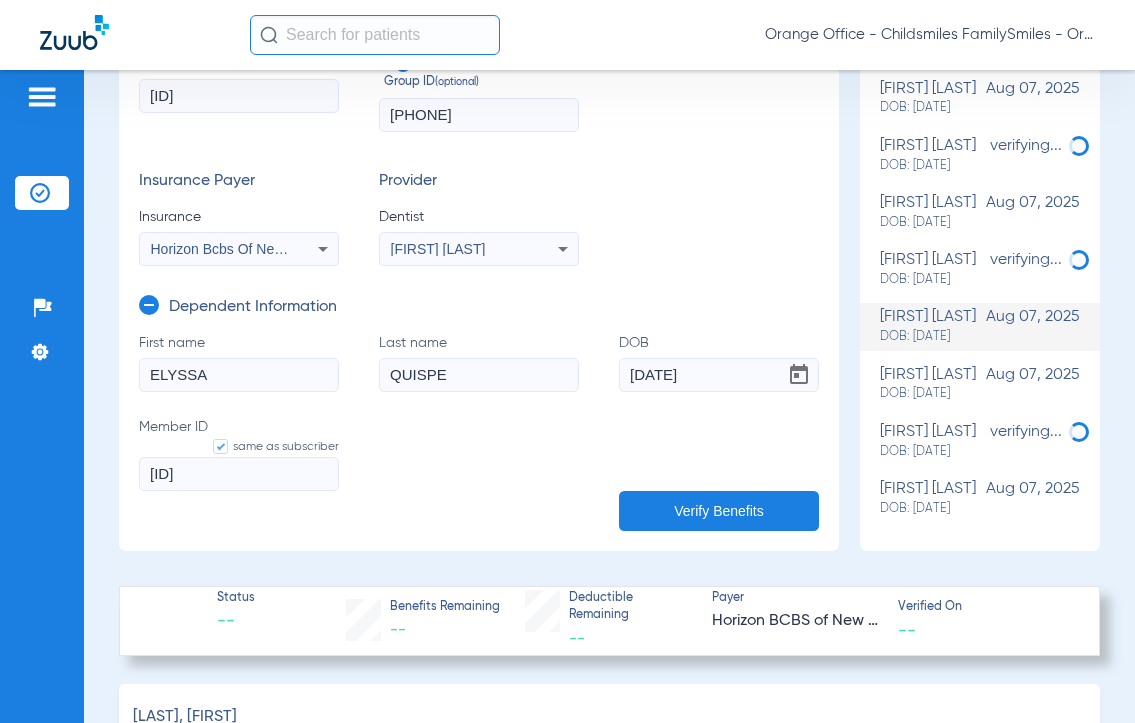 type on "1" 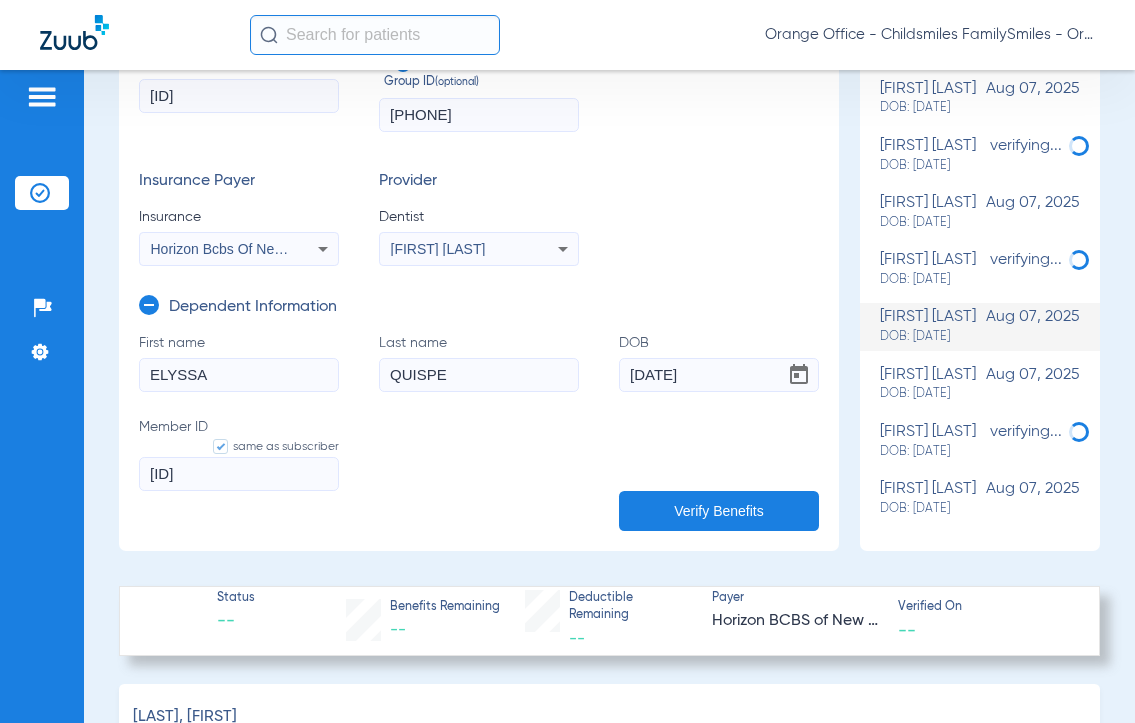 scroll, scrollTop: 10, scrollLeft: 0, axis: vertical 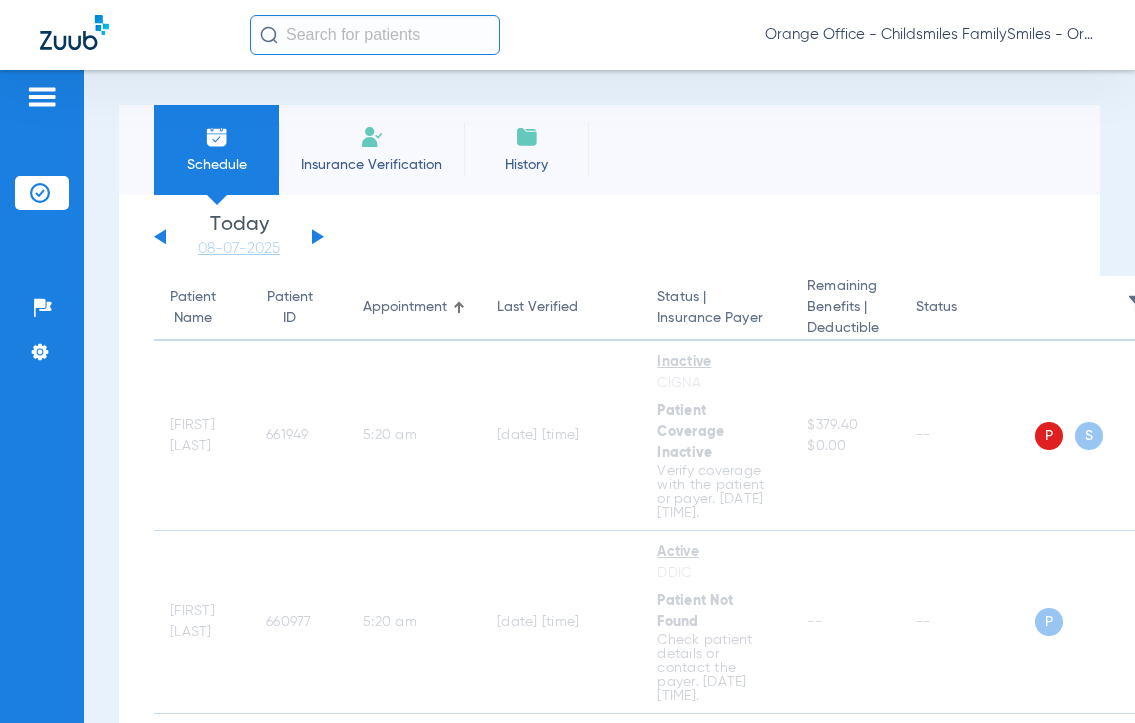 click 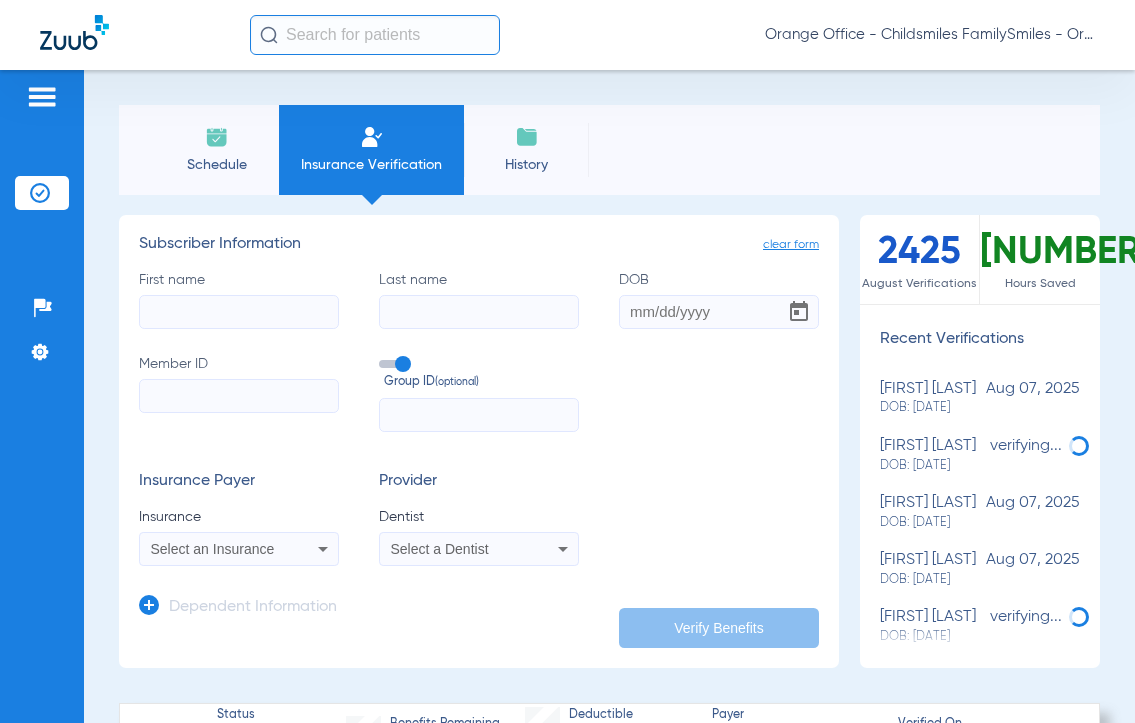 click on "First name" 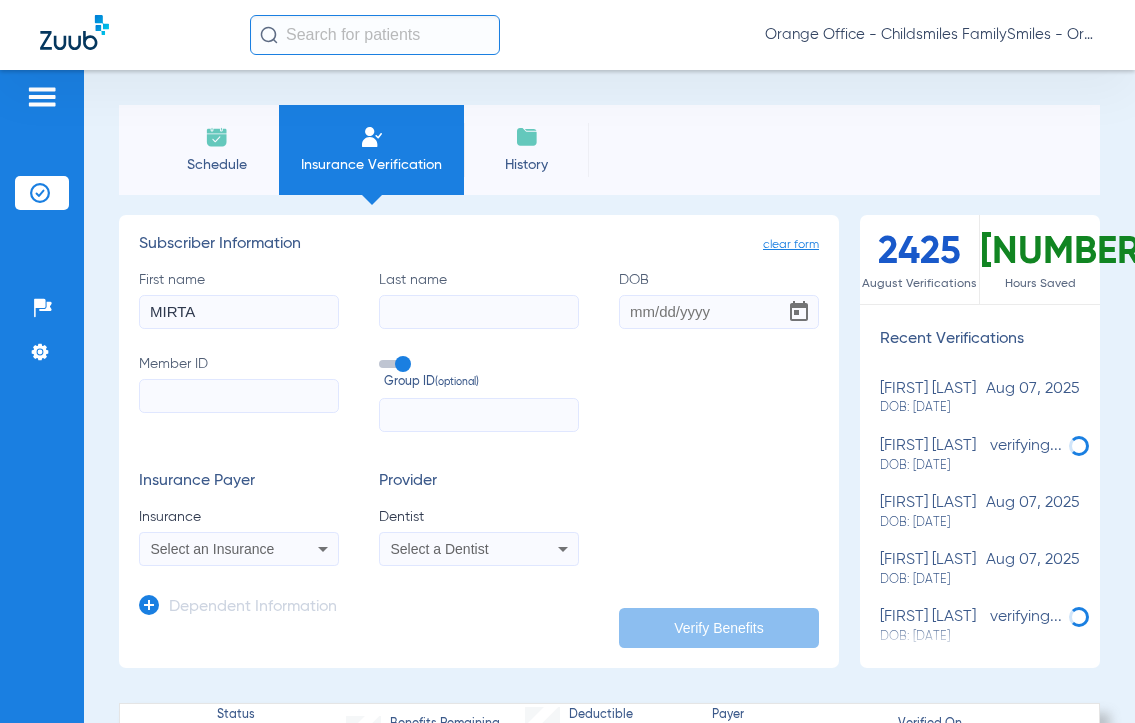 type on "MIRTA" 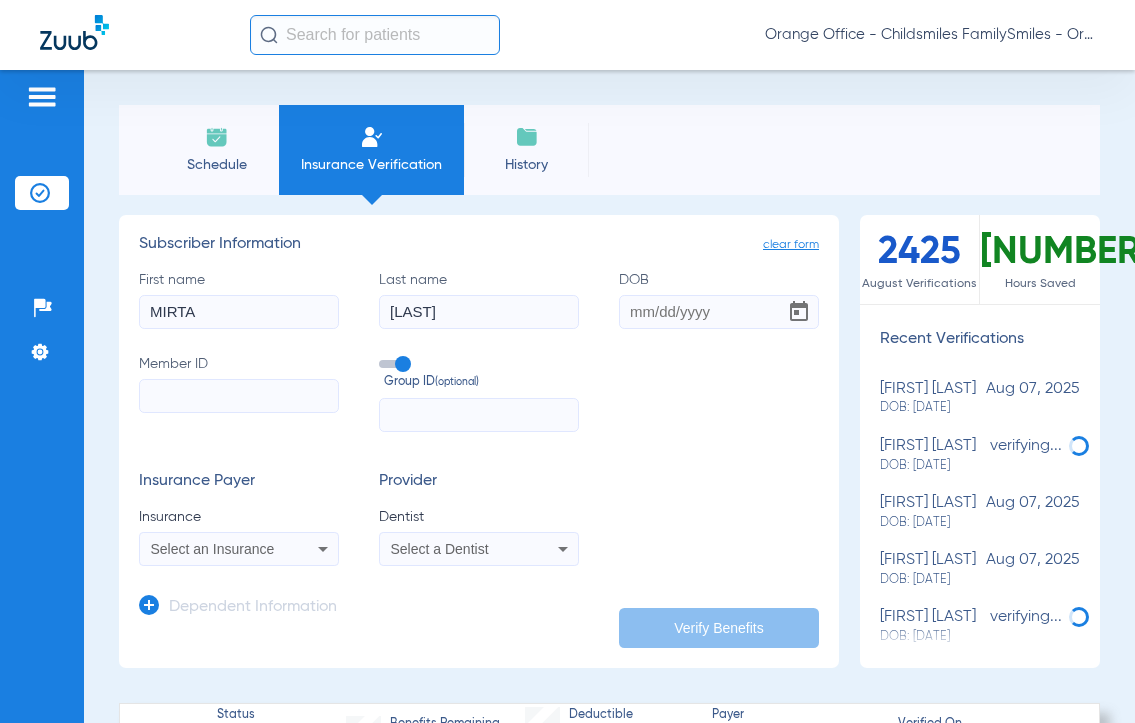 type on "[LAST]" 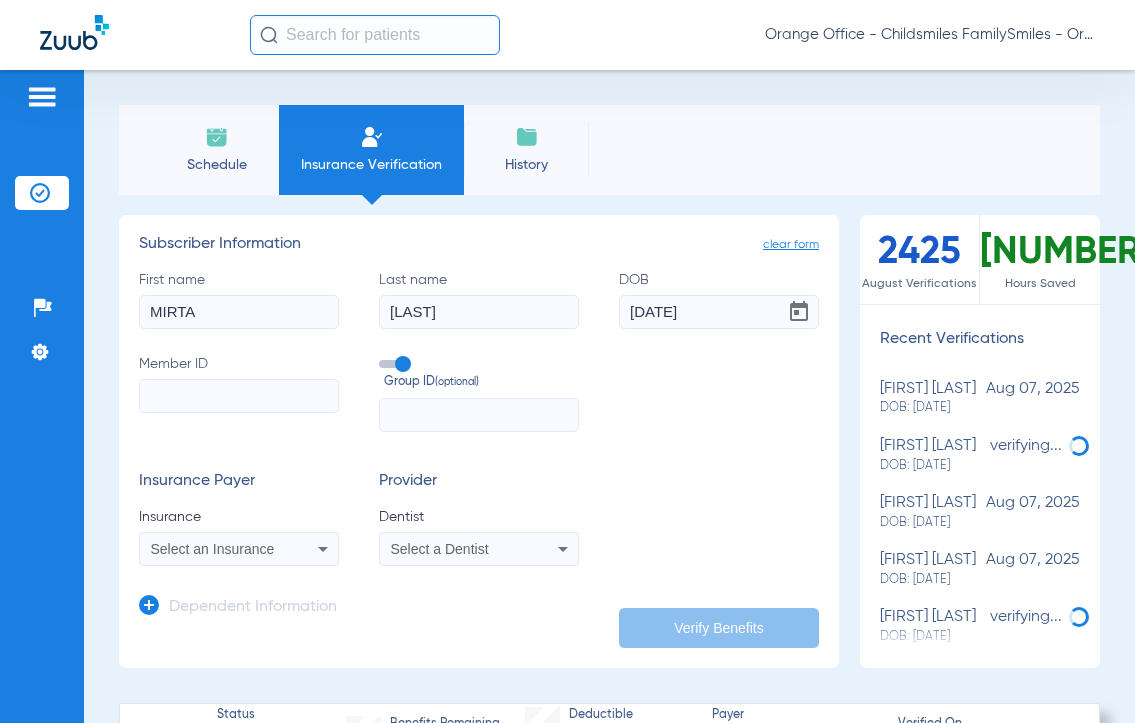 type on "[DATE]" 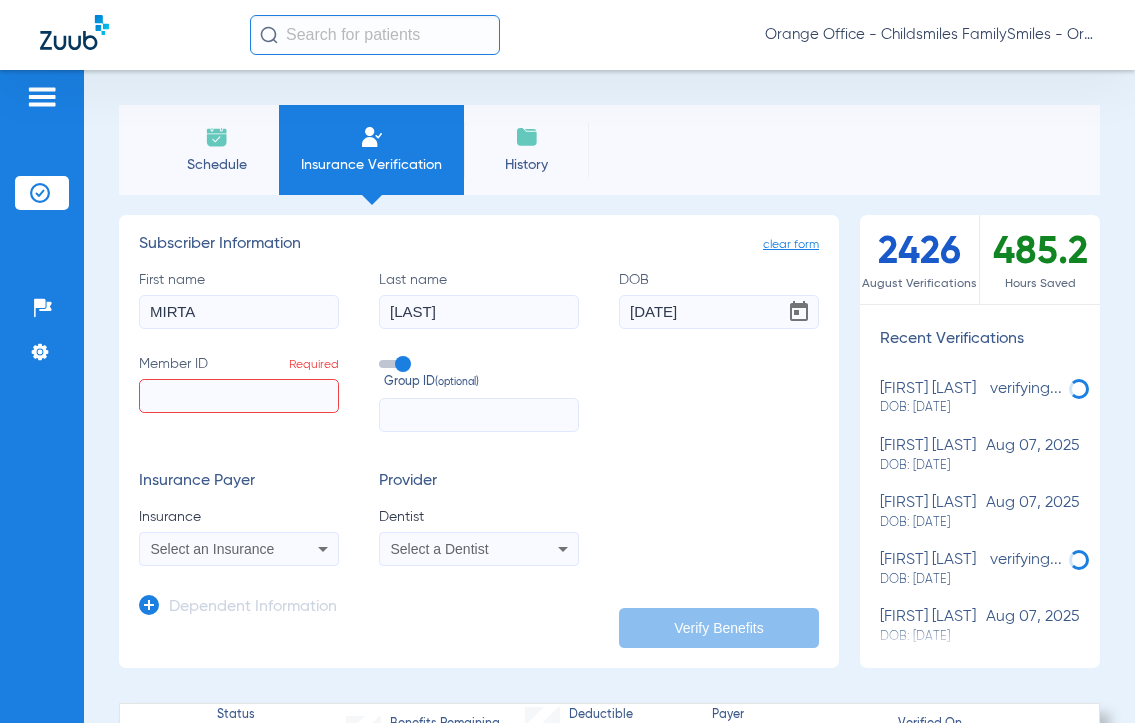 paste on "[CREDIT CARD]" 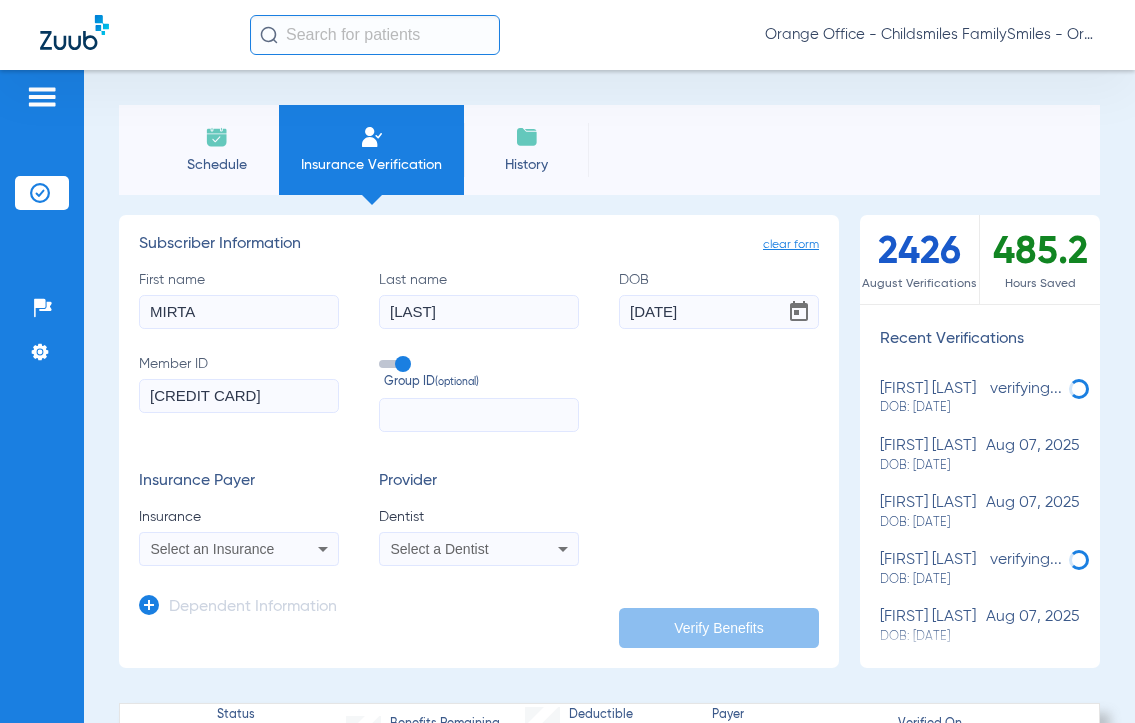 type on "[CREDIT CARD]" 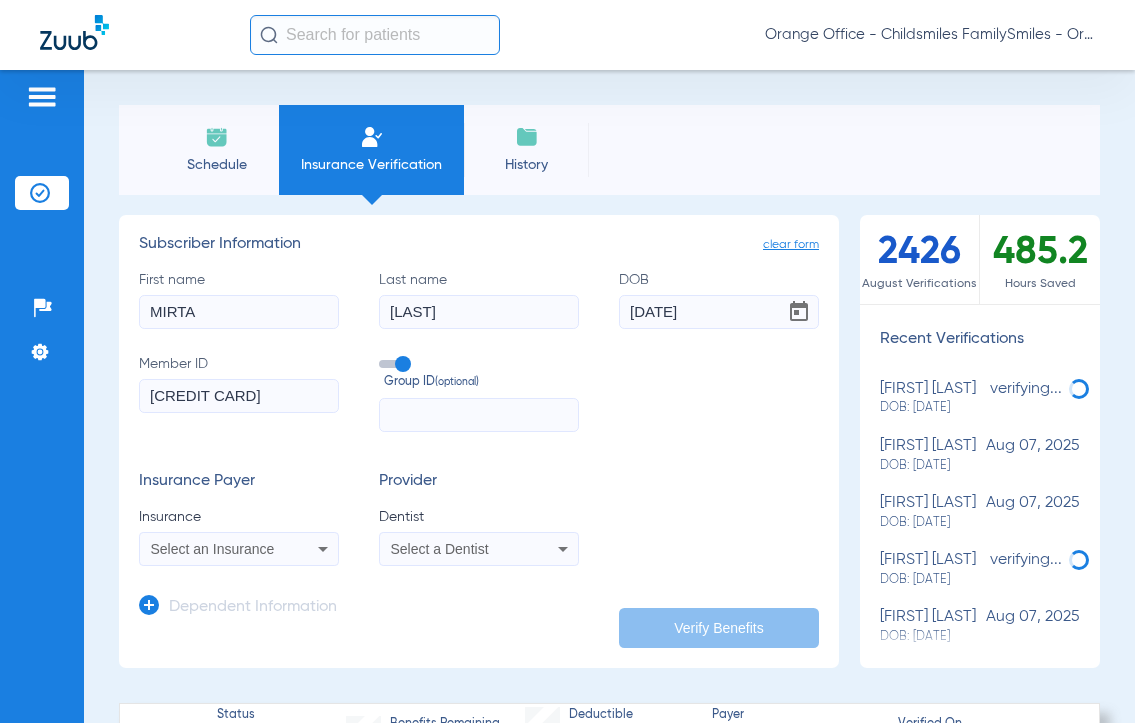 paste on "[NUMBER]" 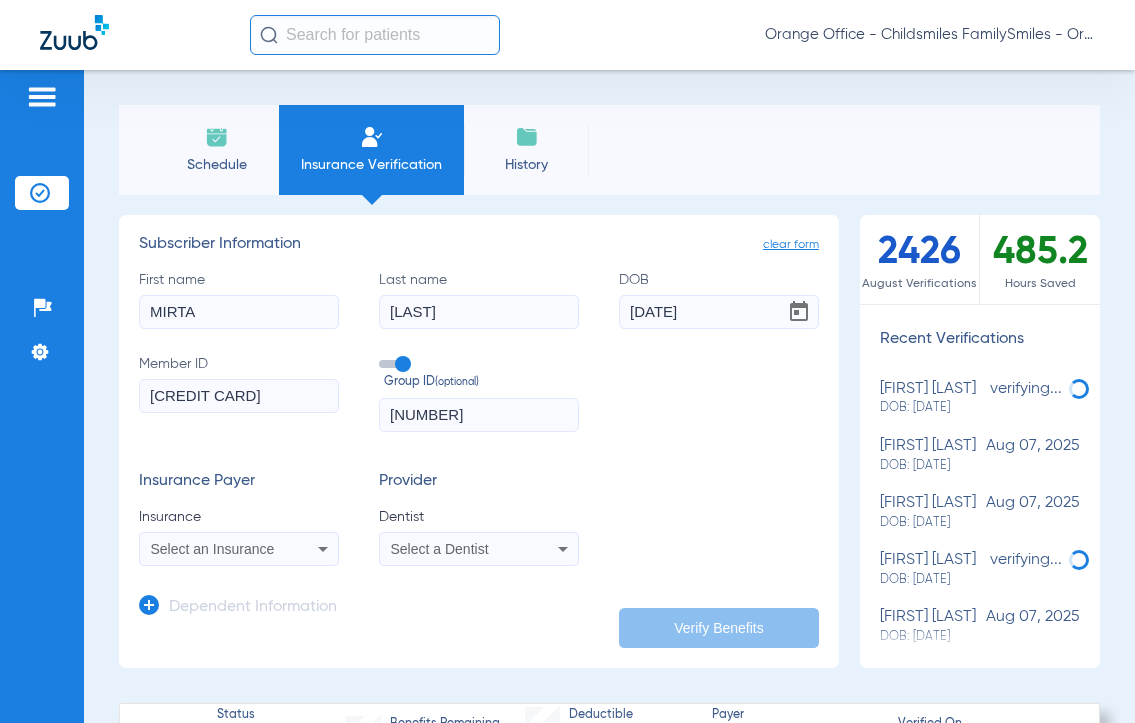 type on "[NUMBER]" 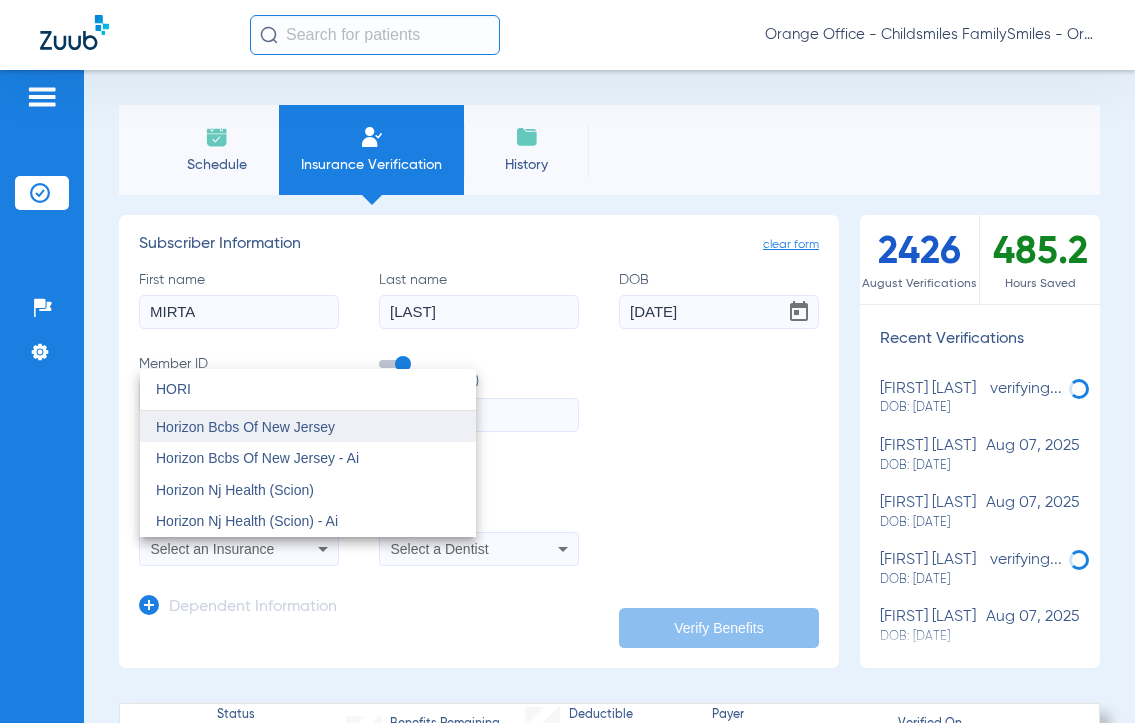 type on "HORI" 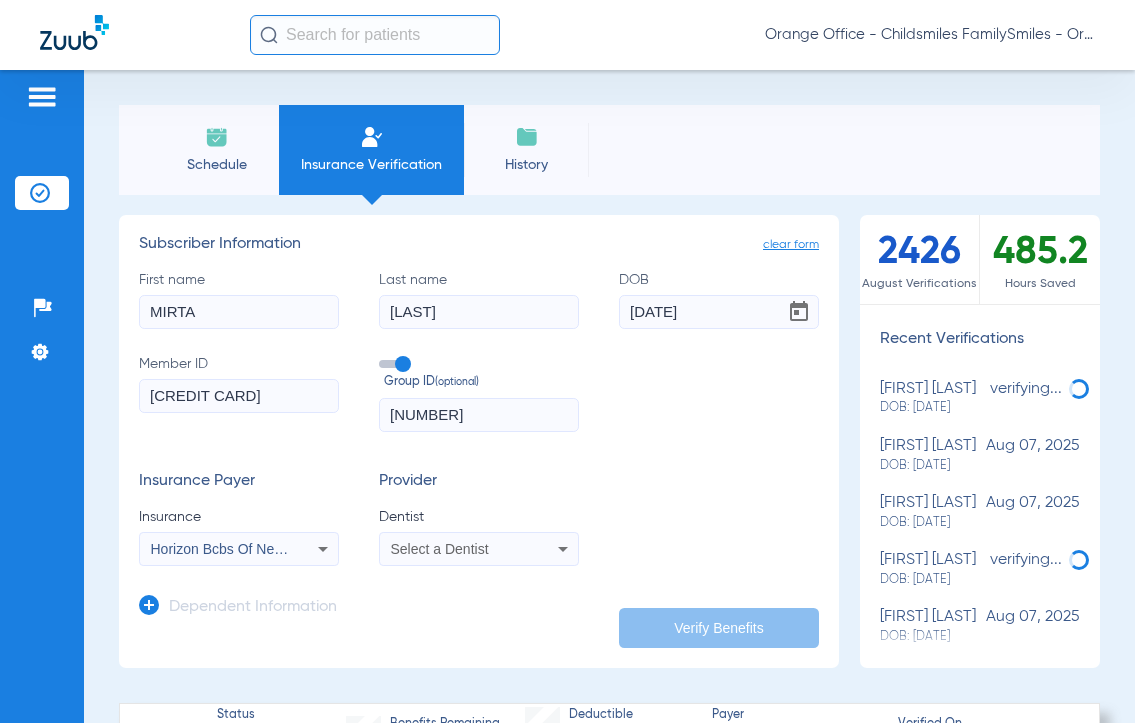 click on "Select a Dentist" at bounding box center (440, 549) 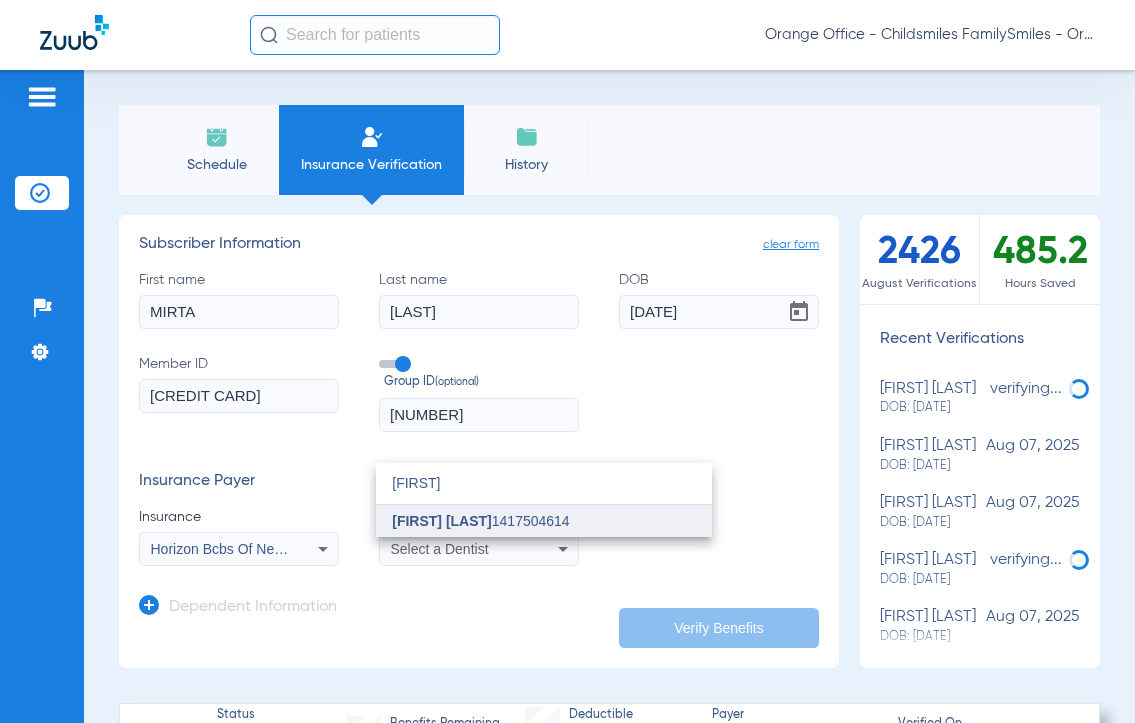 type on "[FIRST]" 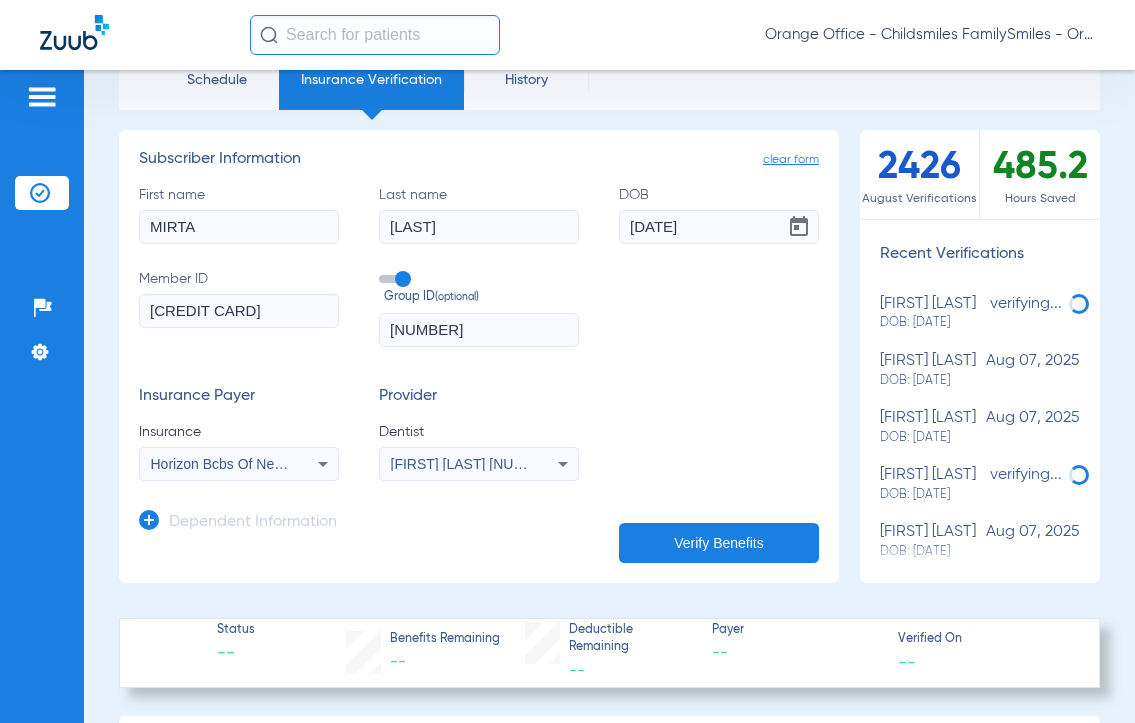 scroll, scrollTop: 200, scrollLeft: 0, axis: vertical 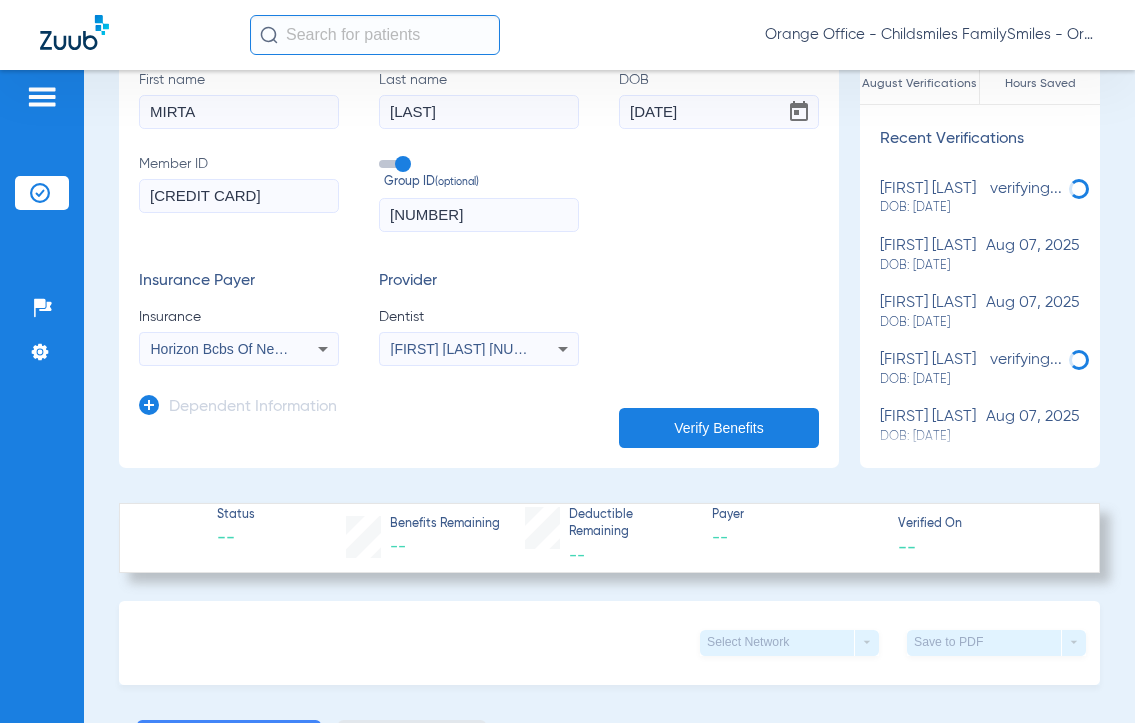 click on "Dependent Information" 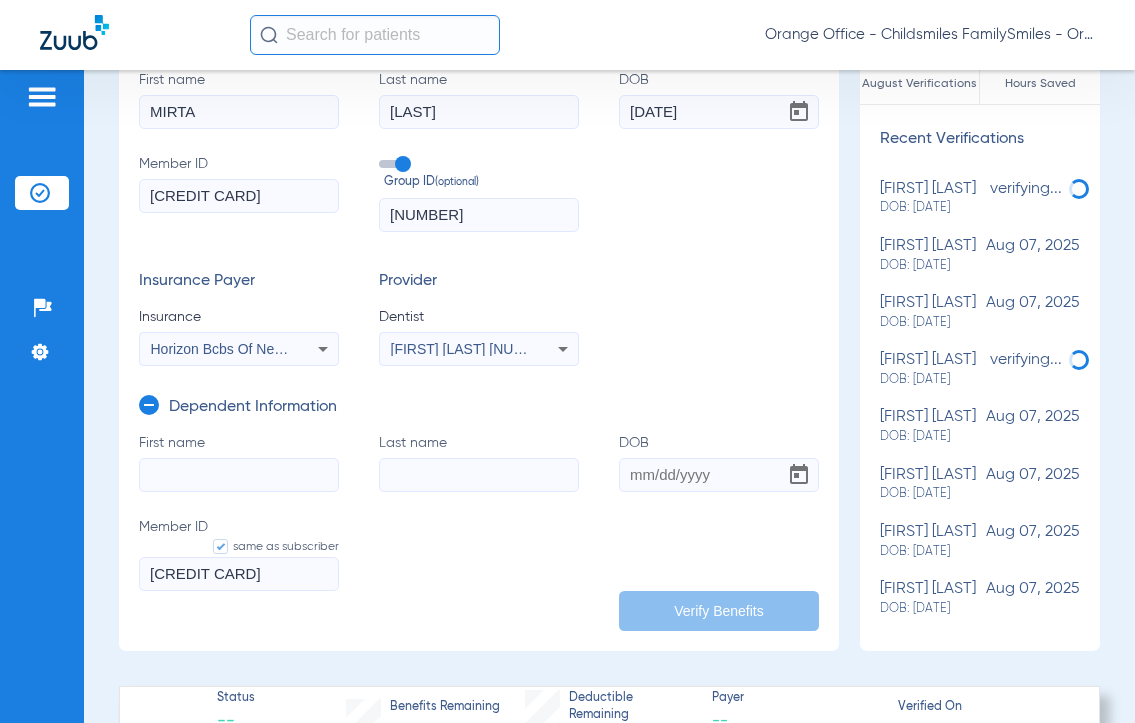 click on "First name" 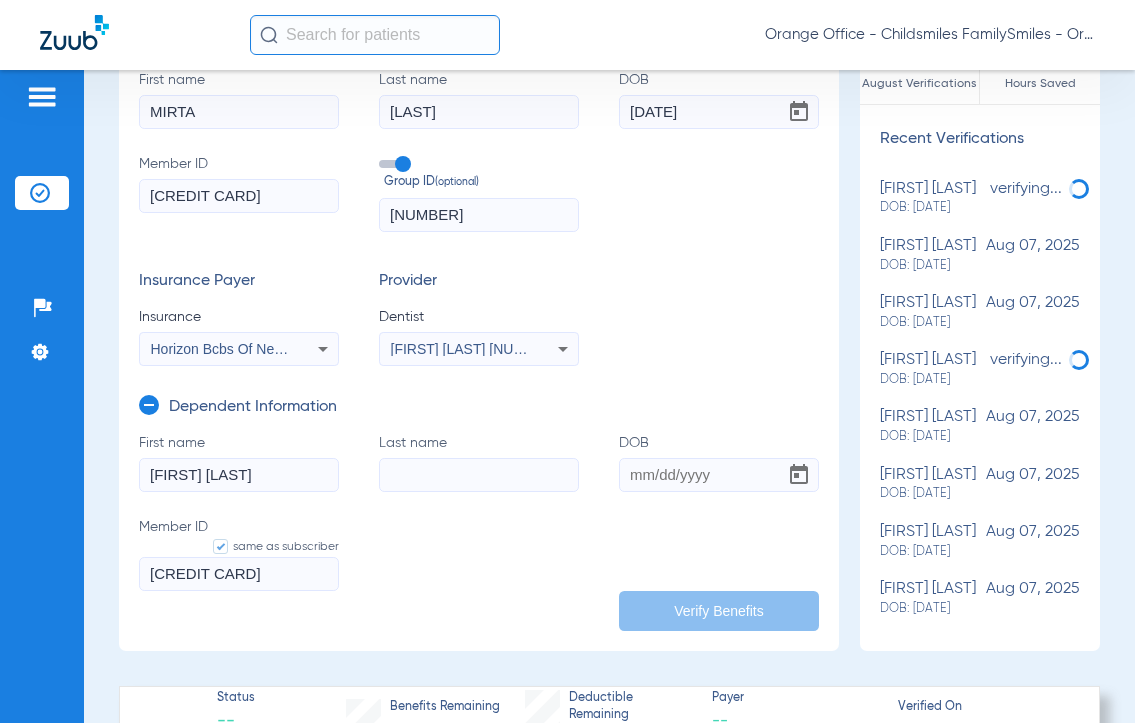 type on "[FIRST] [LAST]" 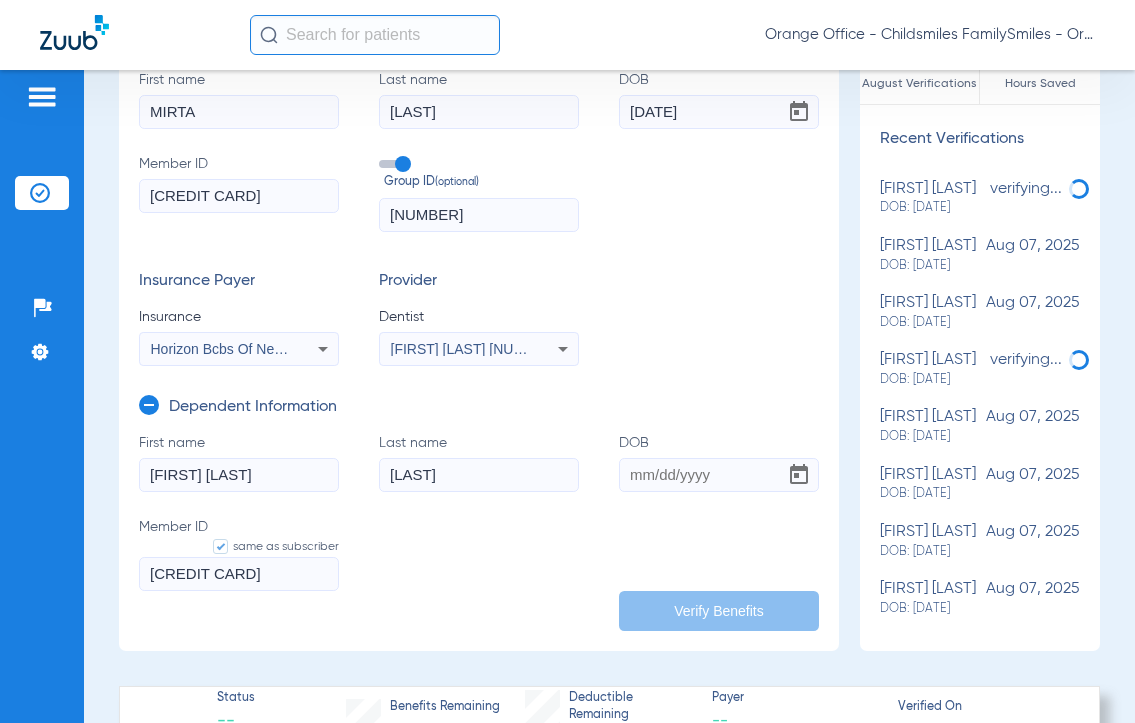 type on "[LAST]" 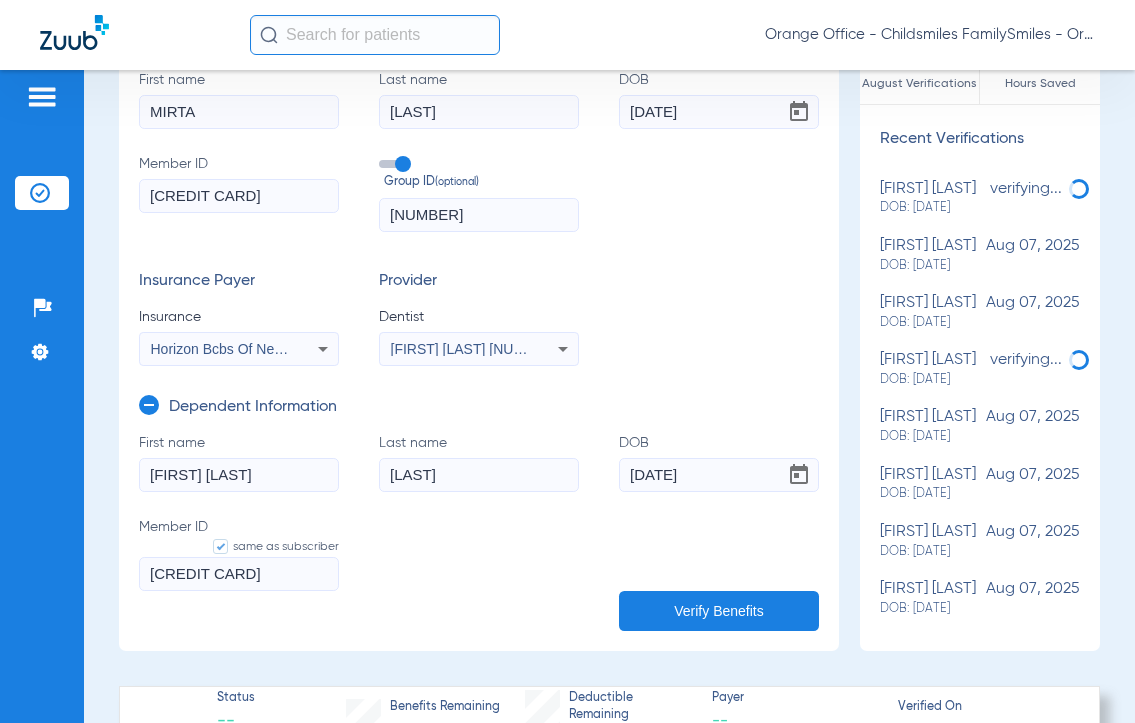 click on "[DATE]" 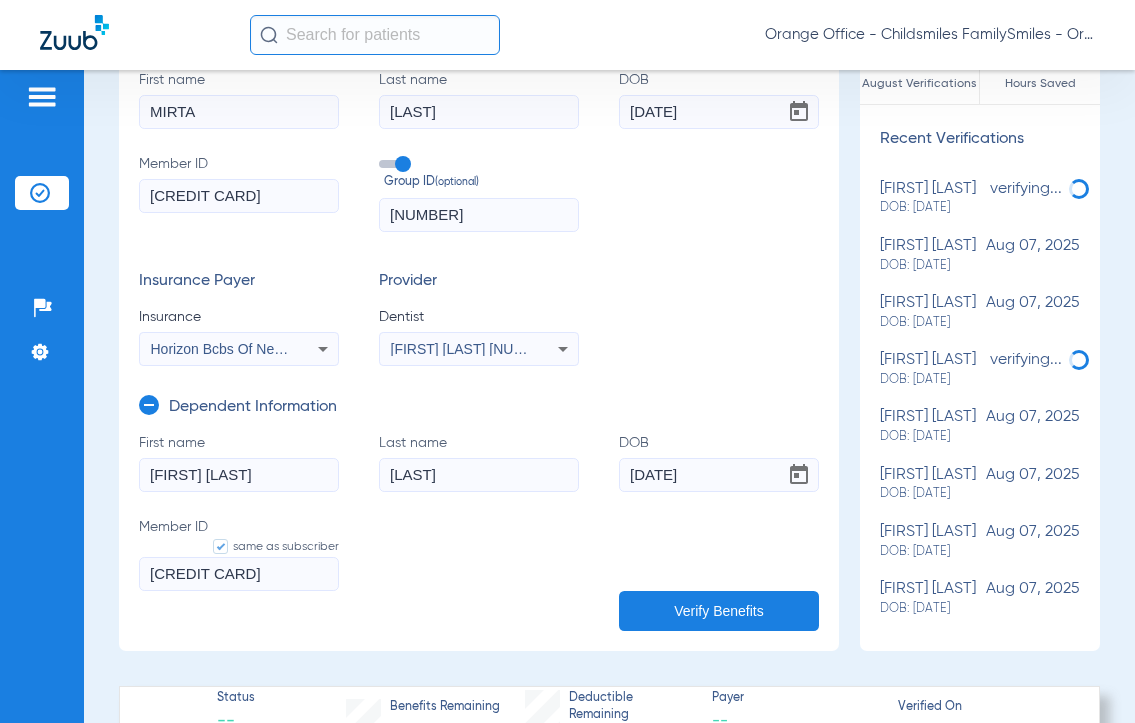 type on "[DATE]" 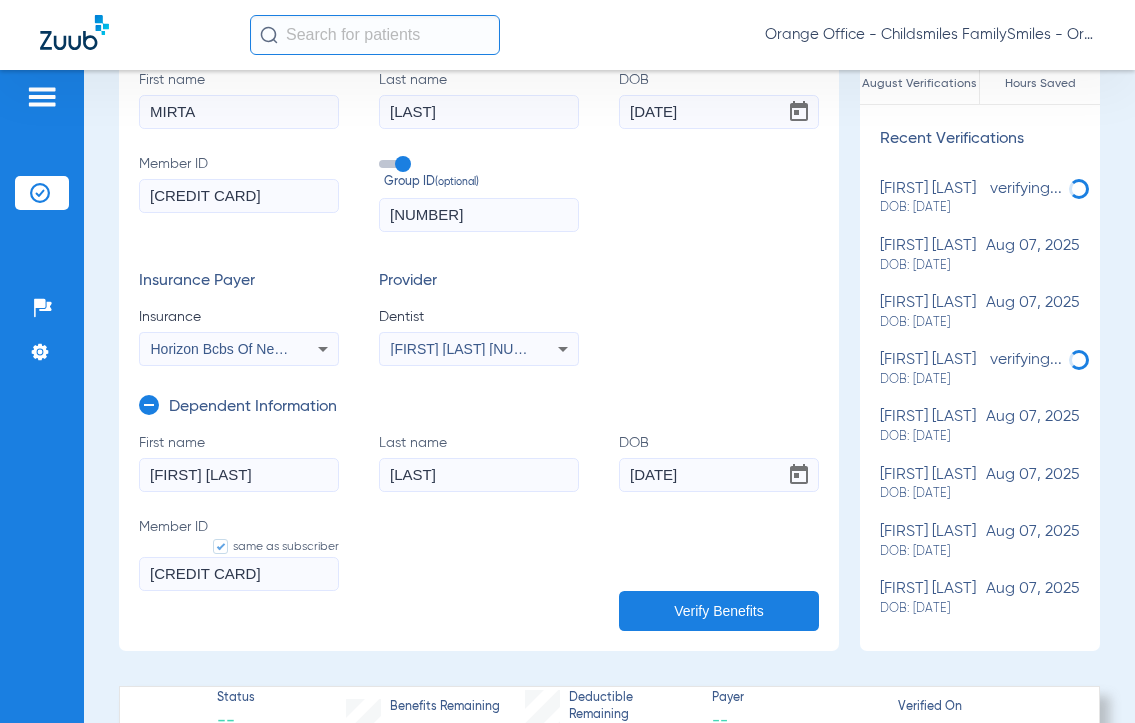 click on "Verify Benefits" 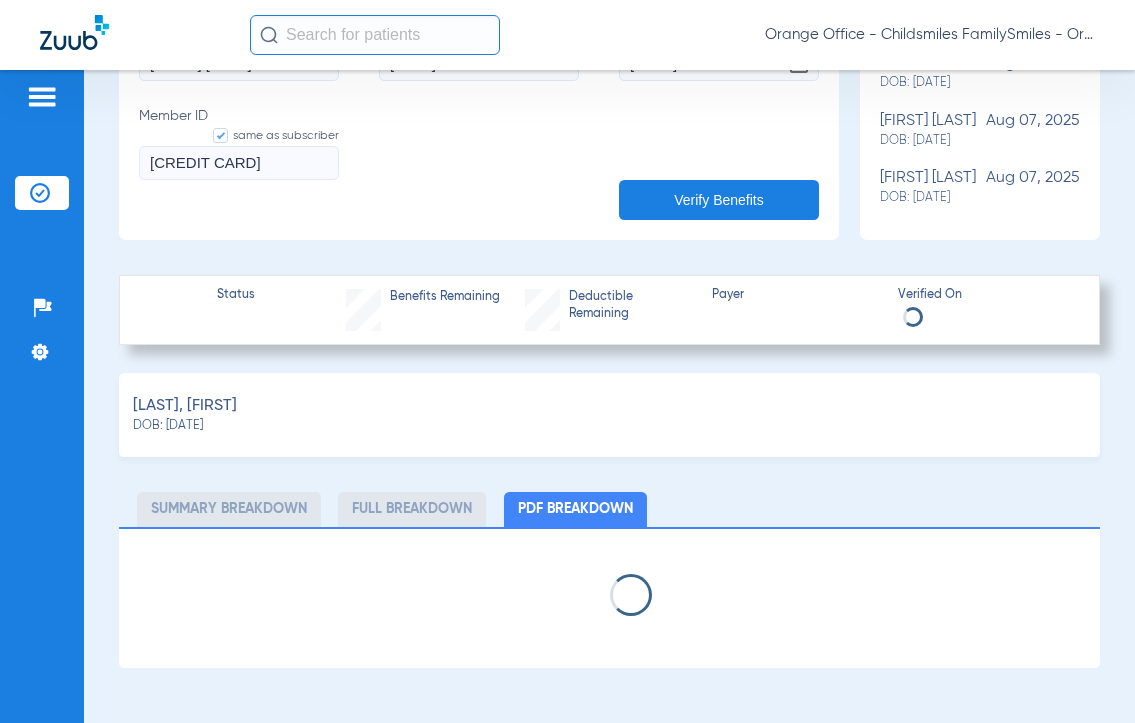 scroll, scrollTop: 608, scrollLeft: 0, axis: vertical 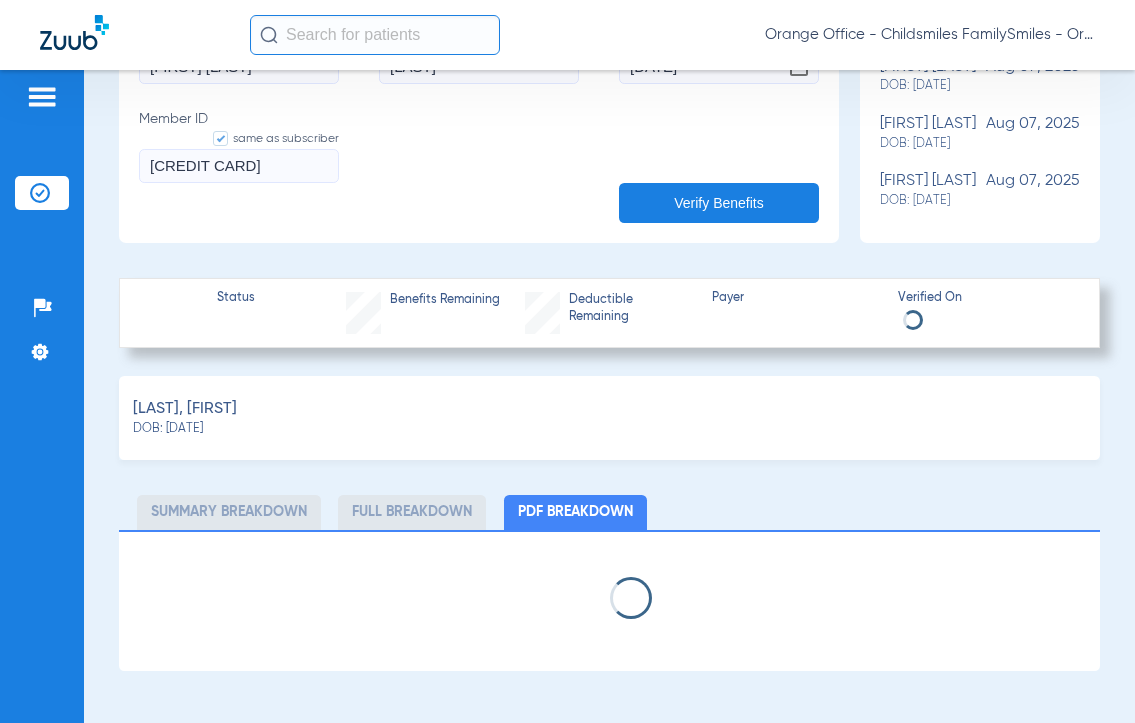 select on "page-width" 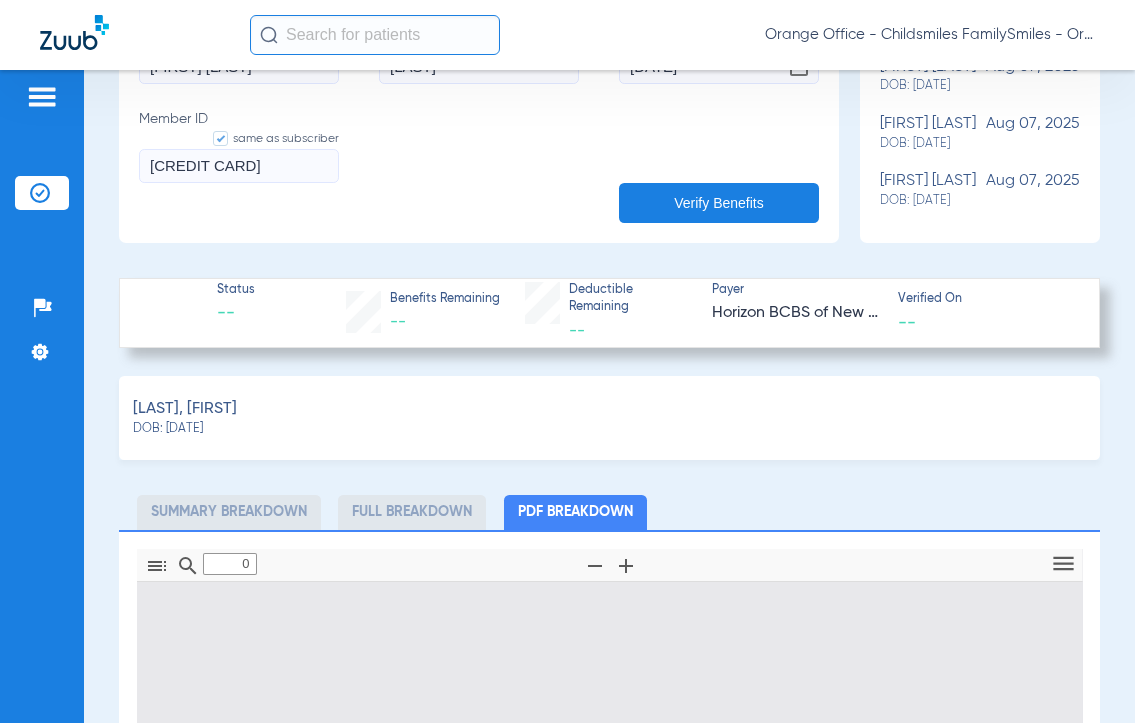 scroll, scrollTop: 800, scrollLeft: 0, axis: vertical 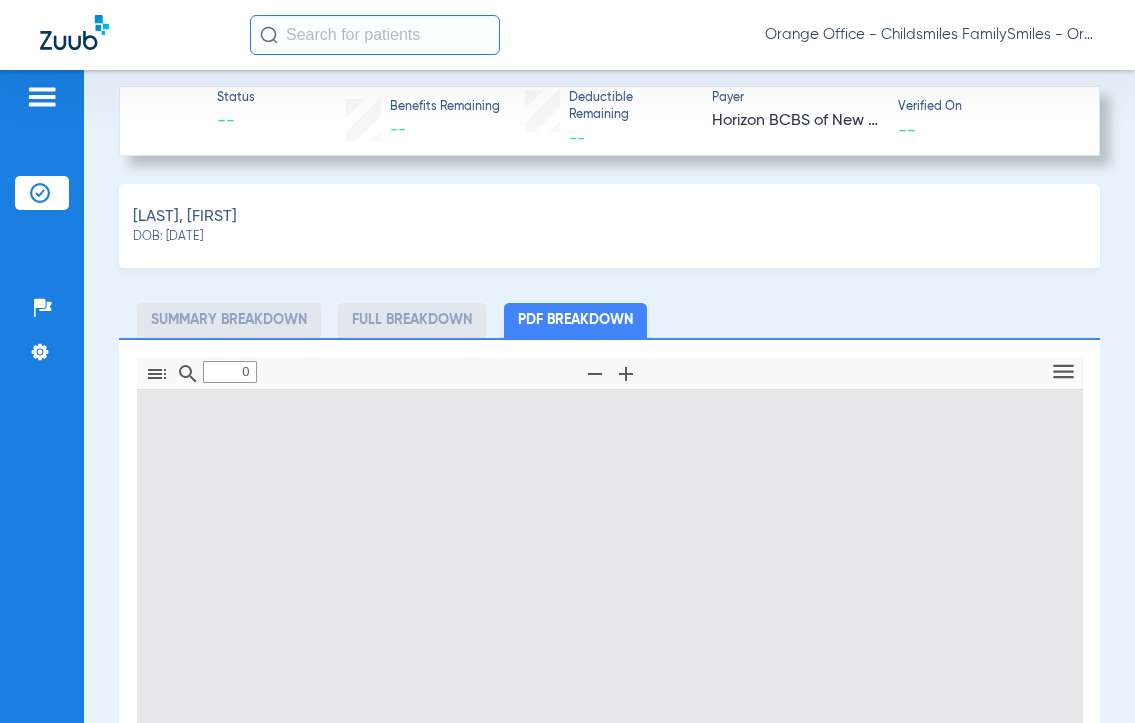 type on "1" 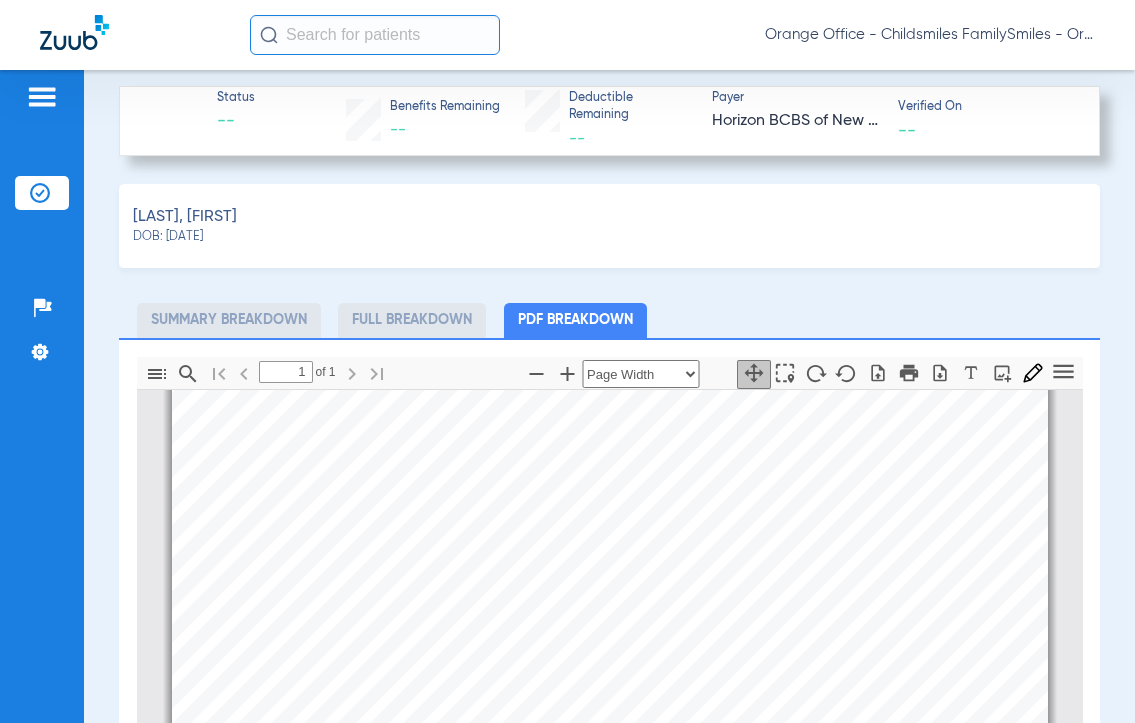 scroll, scrollTop: 310, scrollLeft: 0, axis: vertical 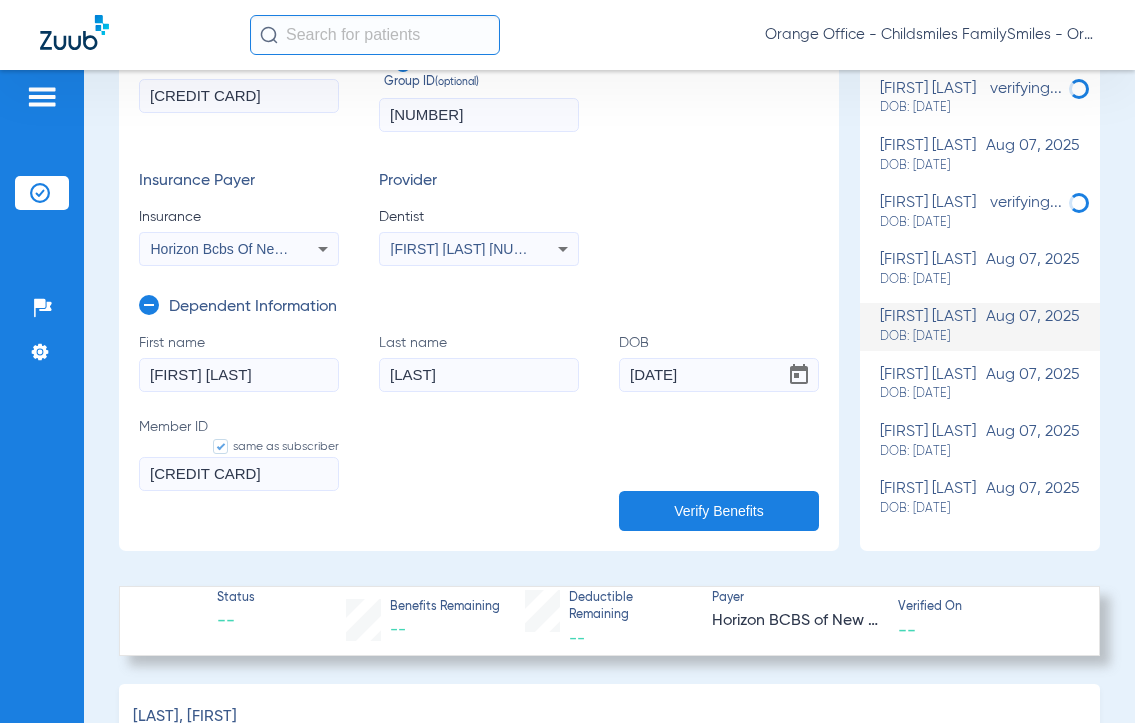 click on "Verify Benefits" 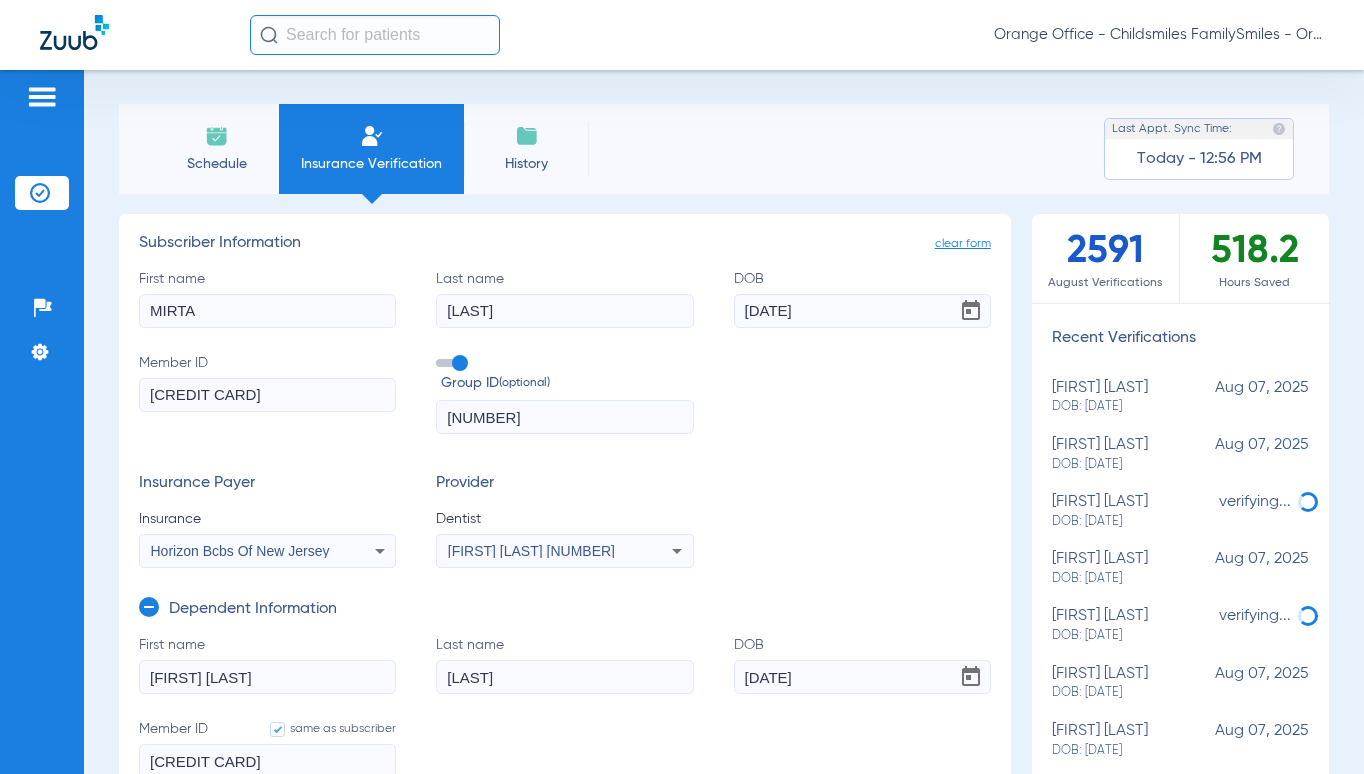 scroll, scrollTop: 0, scrollLeft: 0, axis: both 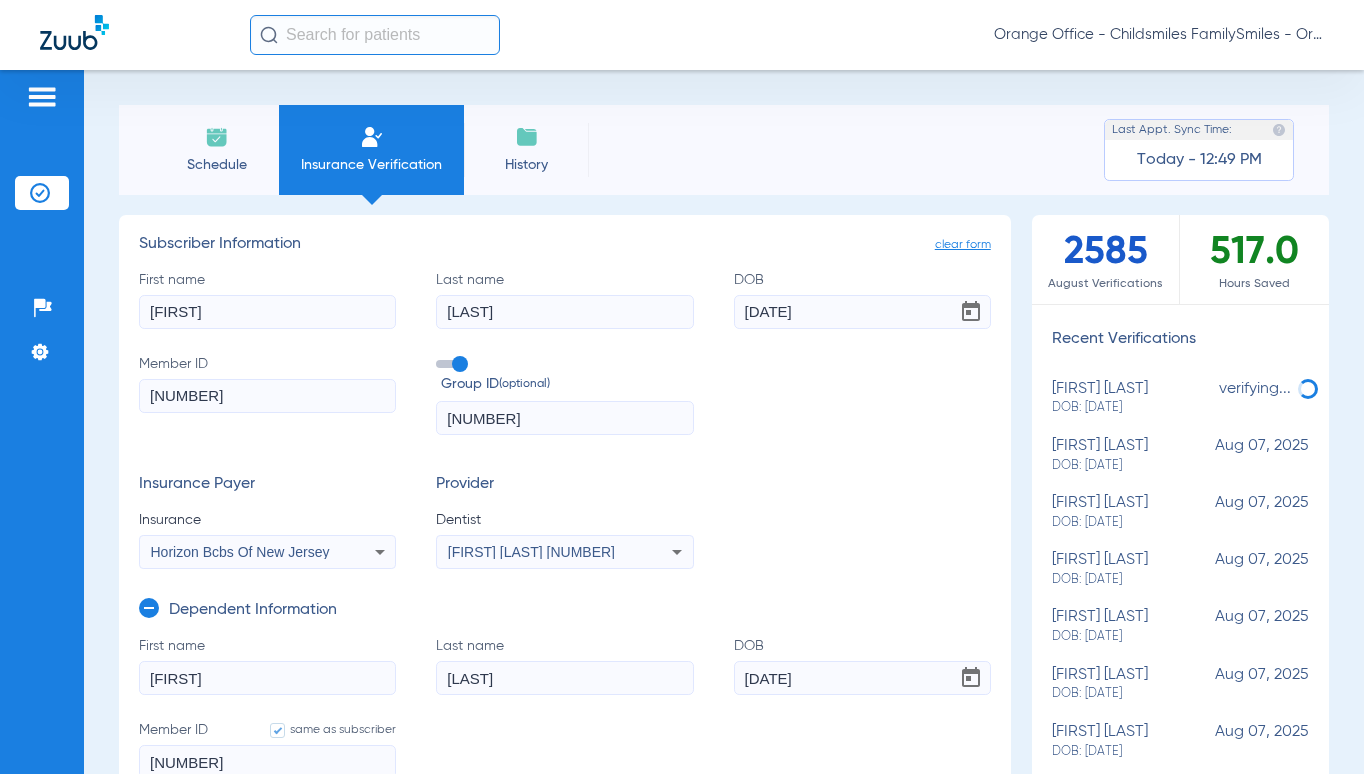 select on "page-width" 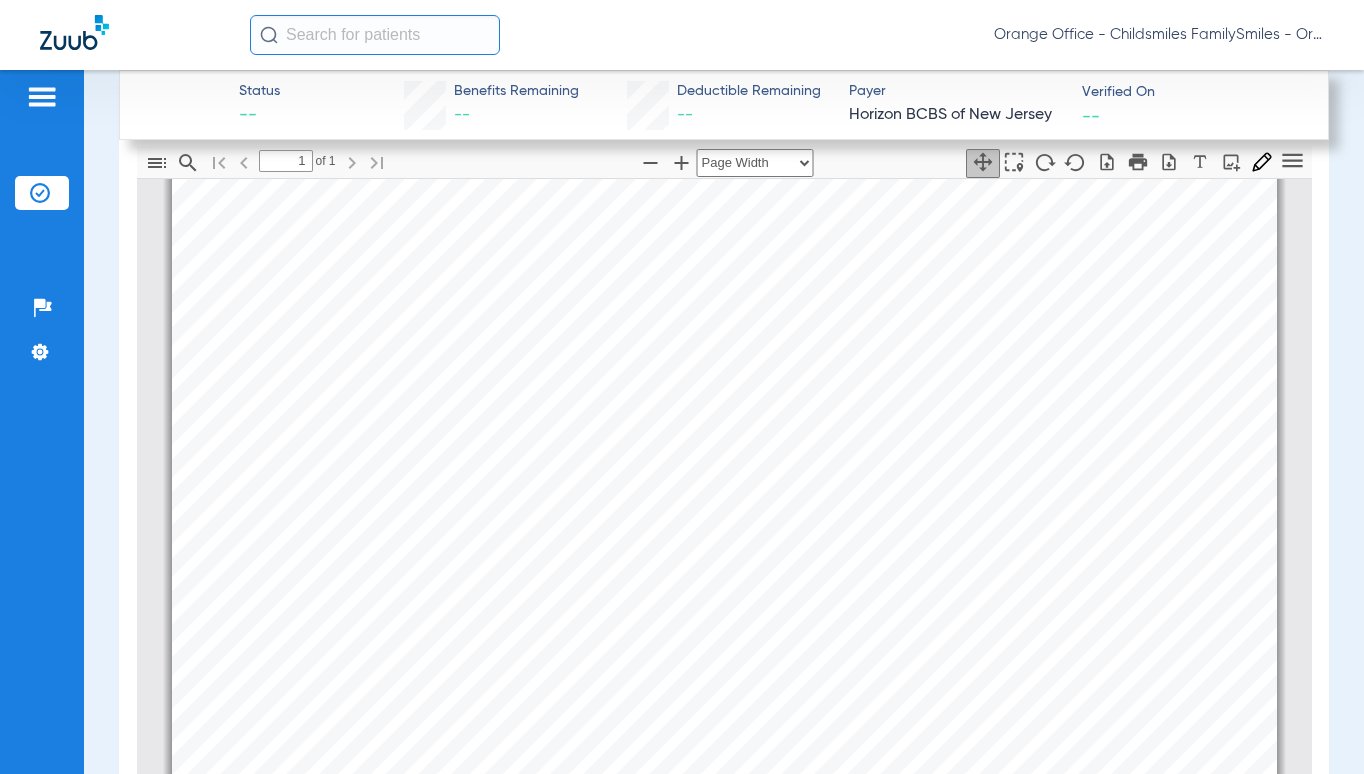 scroll, scrollTop: 0, scrollLeft: 0, axis: both 